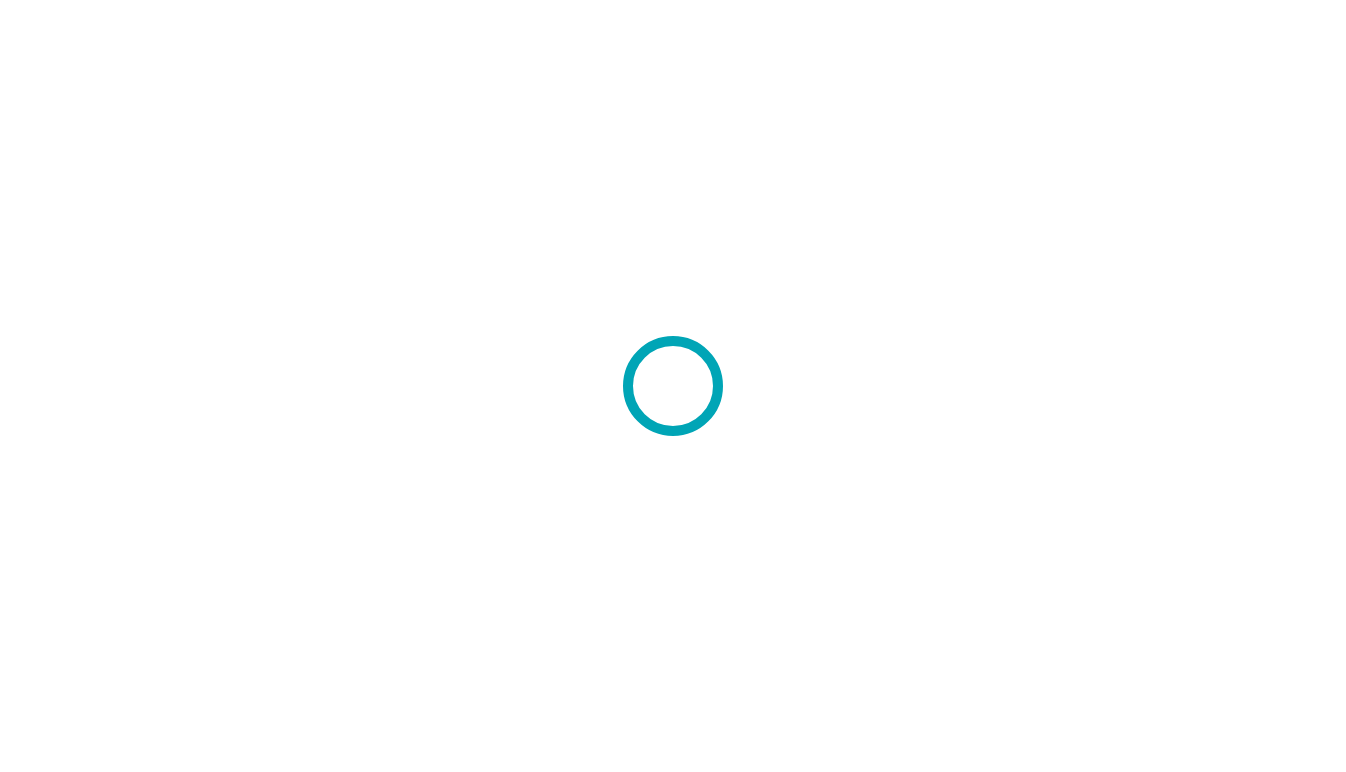 scroll, scrollTop: 0, scrollLeft: 0, axis: both 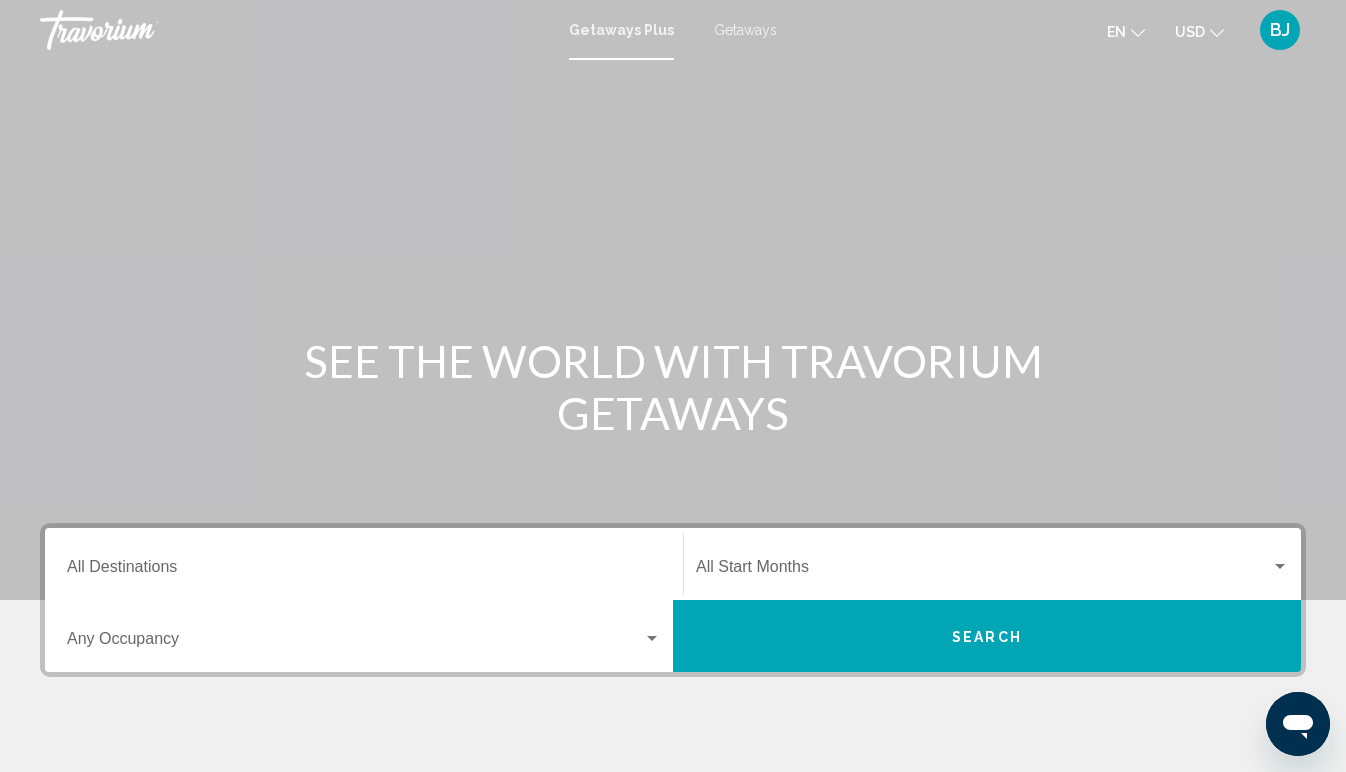 click on "Destination All Destinations" at bounding box center (364, 571) 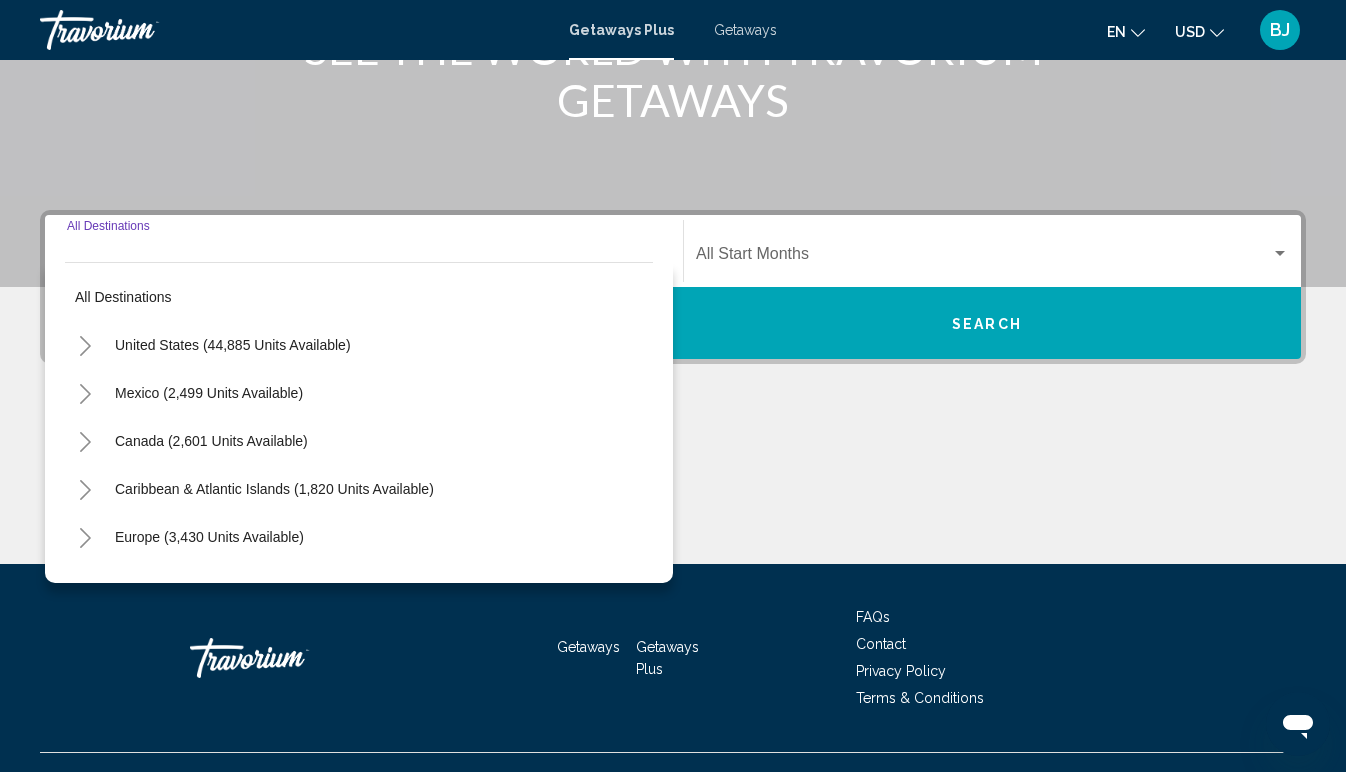 scroll, scrollTop: 350, scrollLeft: 0, axis: vertical 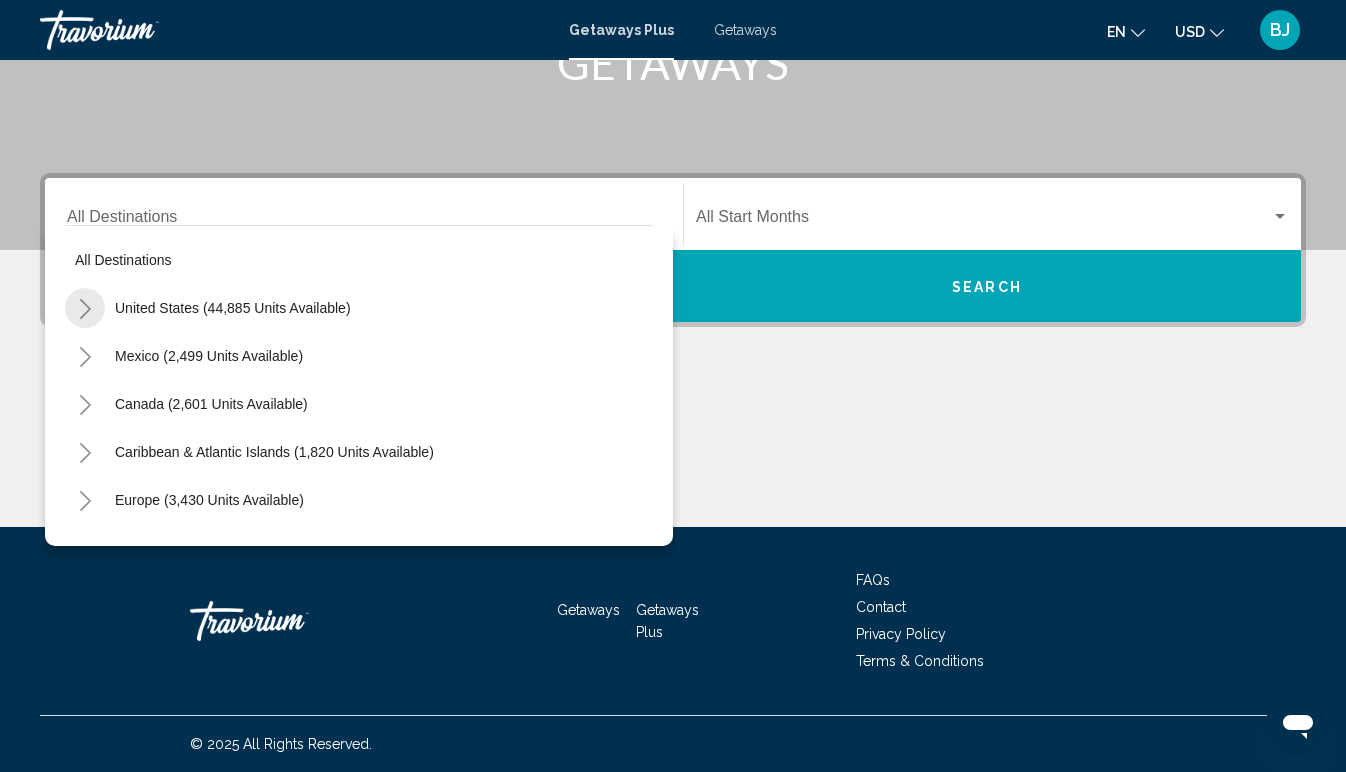 click 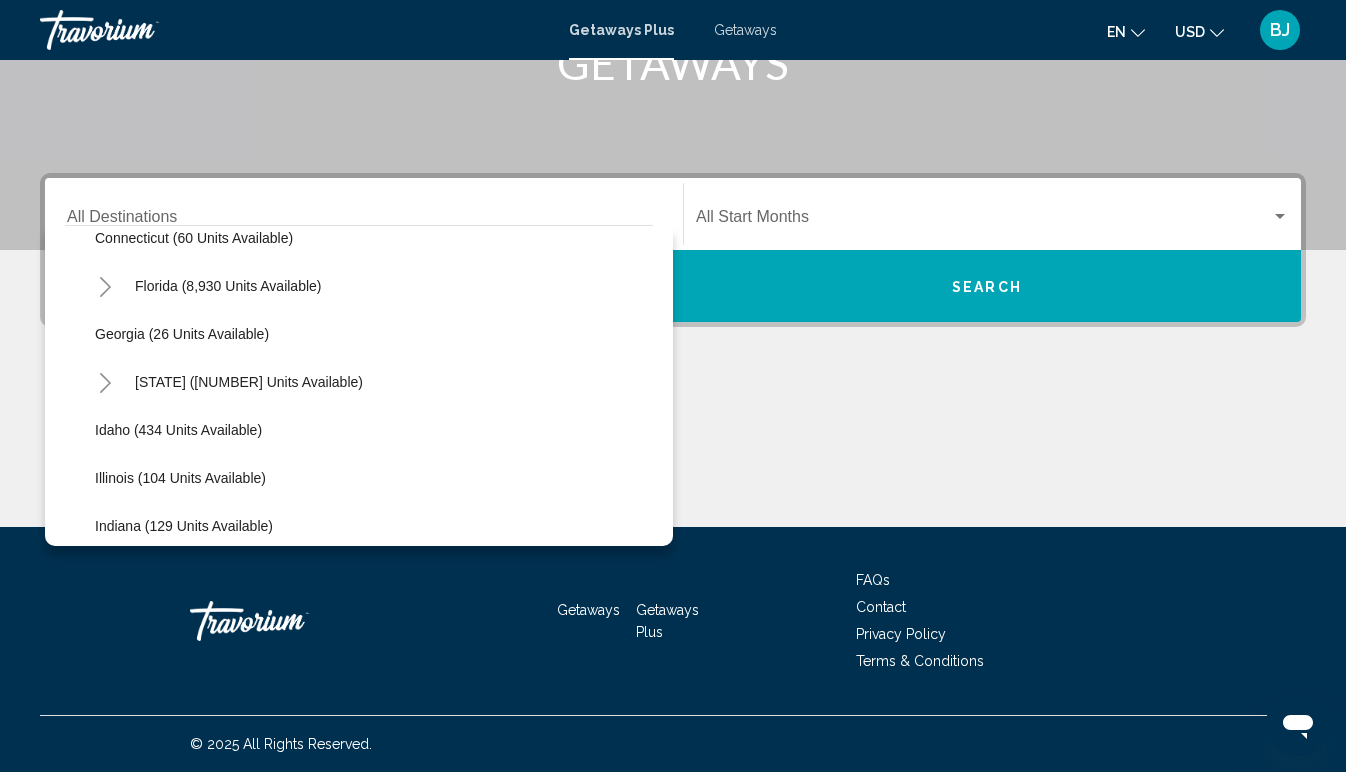 scroll, scrollTop: 355, scrollLeft: 0, axis: vertical 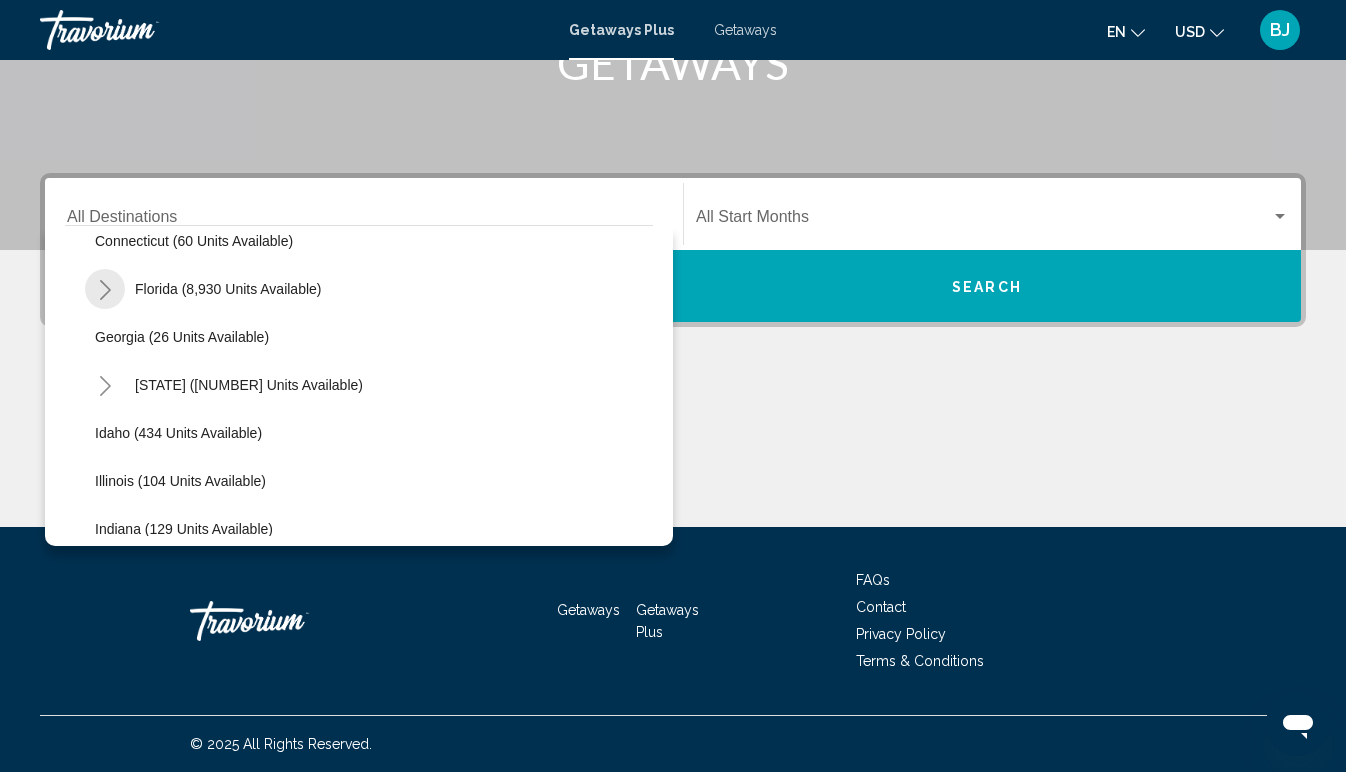 click 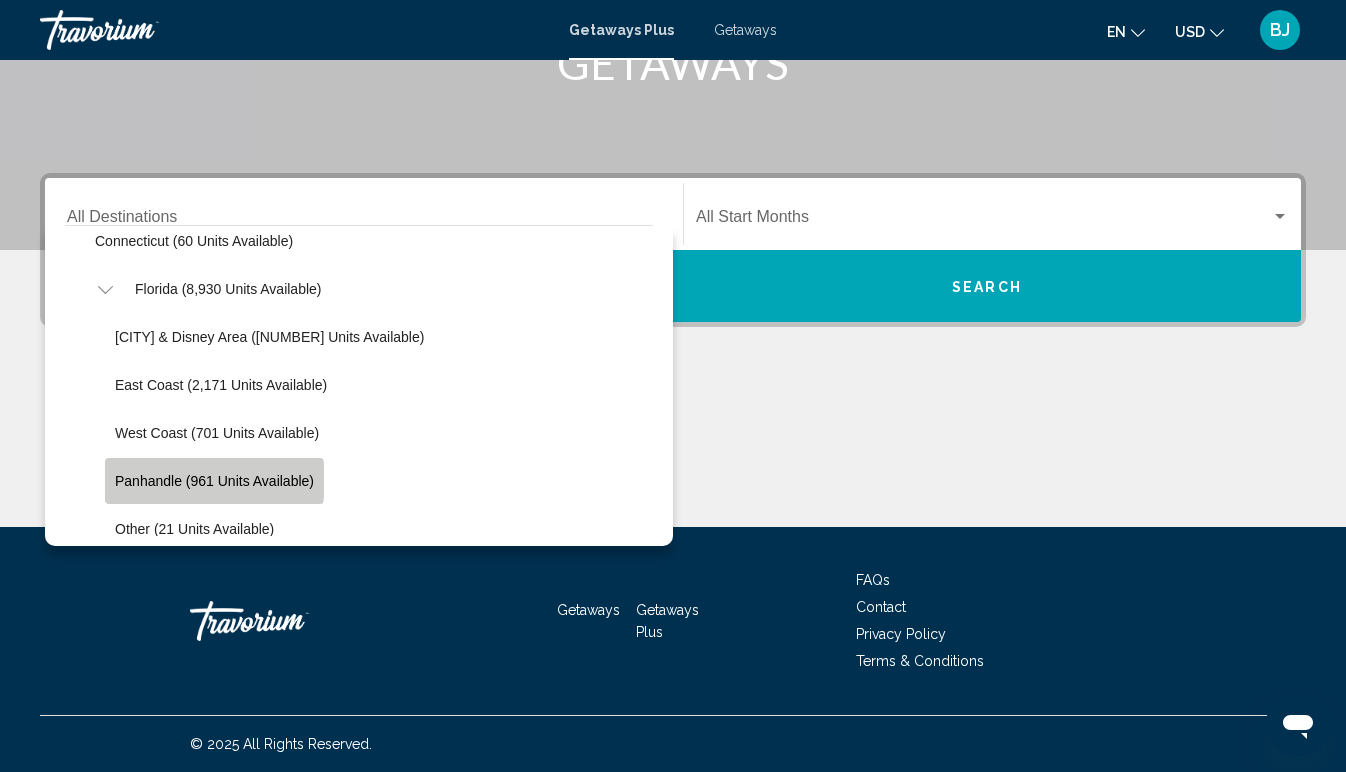 click on "Panhandle (961 units available)" 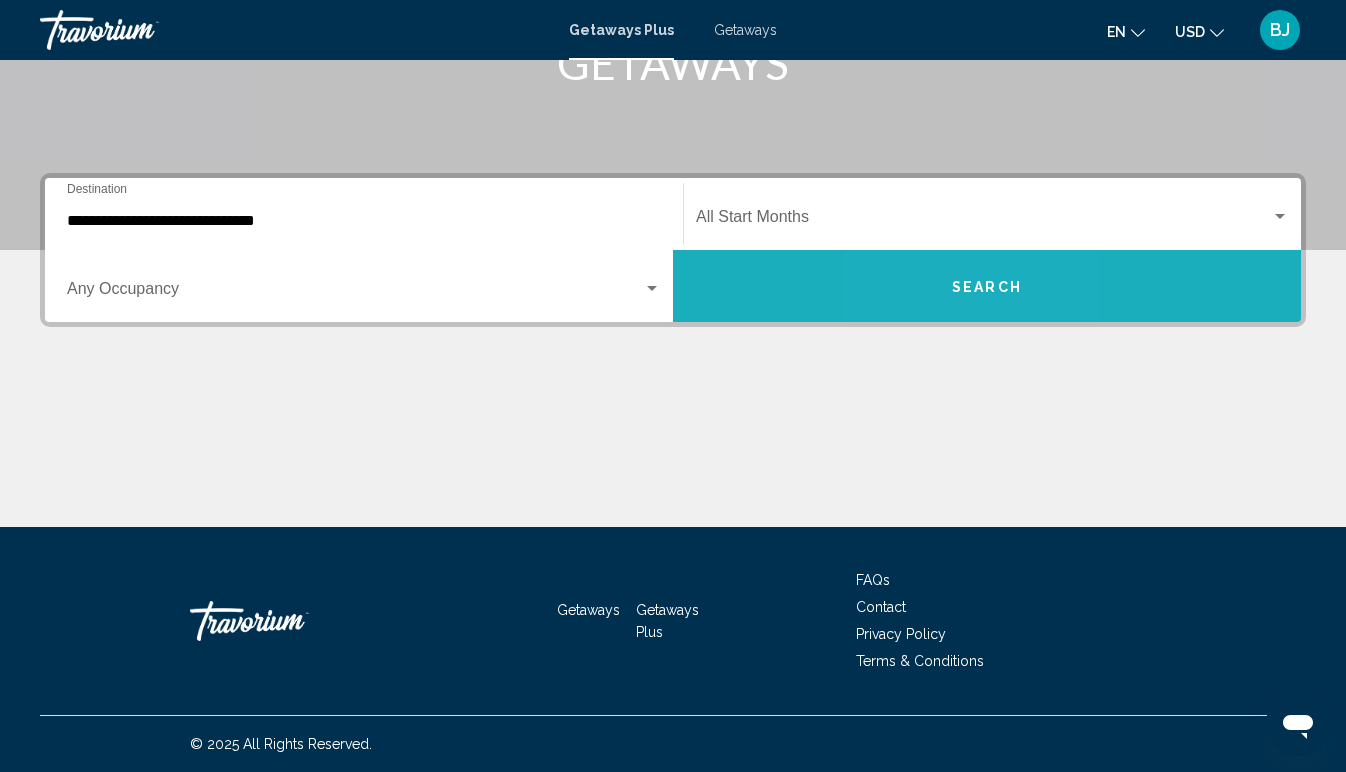 click on "Search" at bounding box center [987, 286] 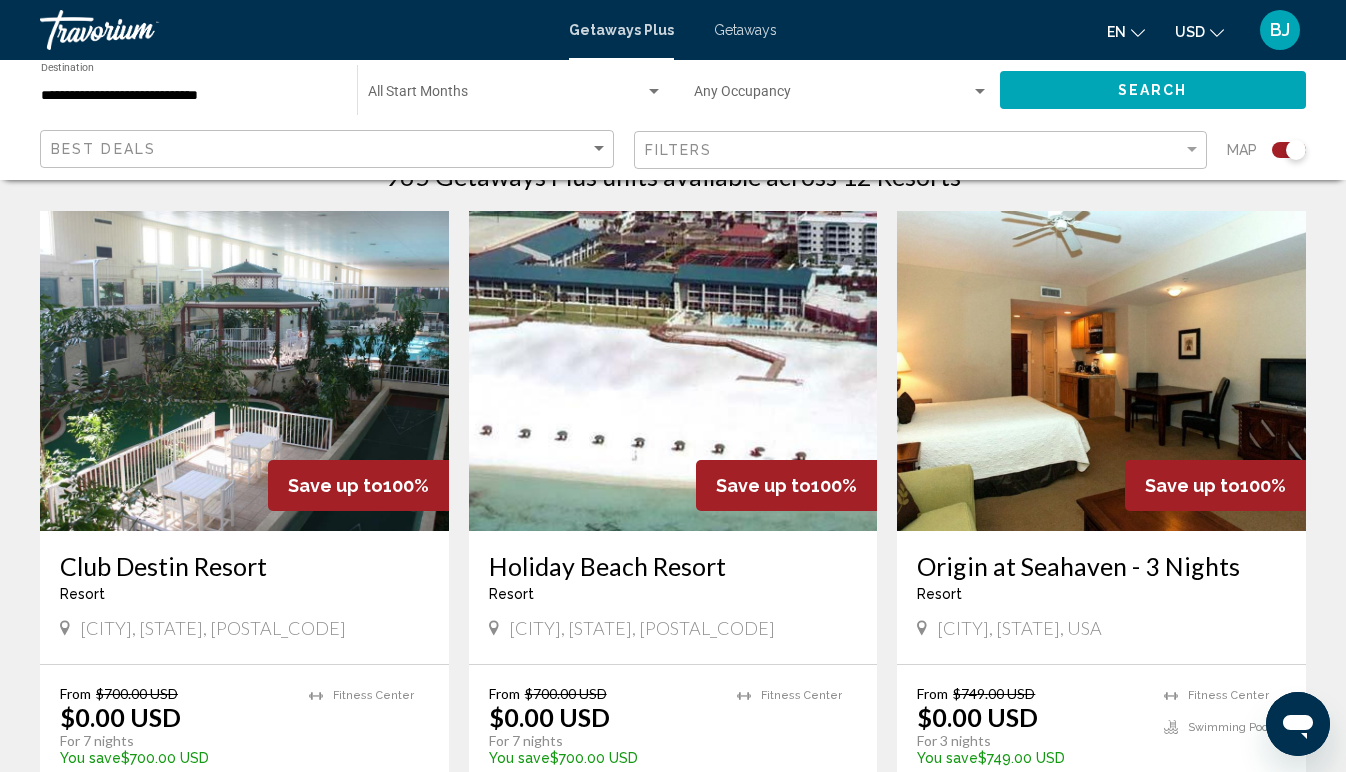 scroll, scrollTop: 677, scrollLeft: 0, axis: vertical 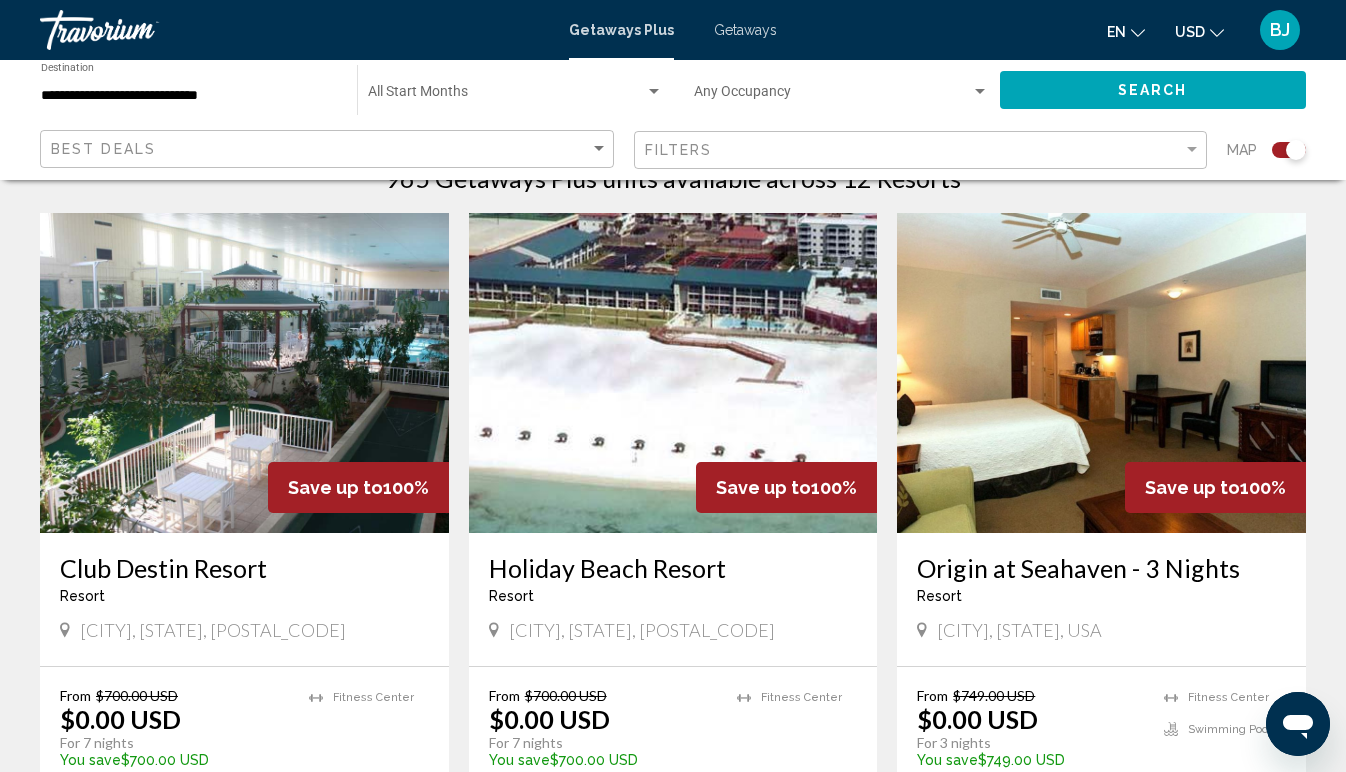 click at bounding box center [673, 373] 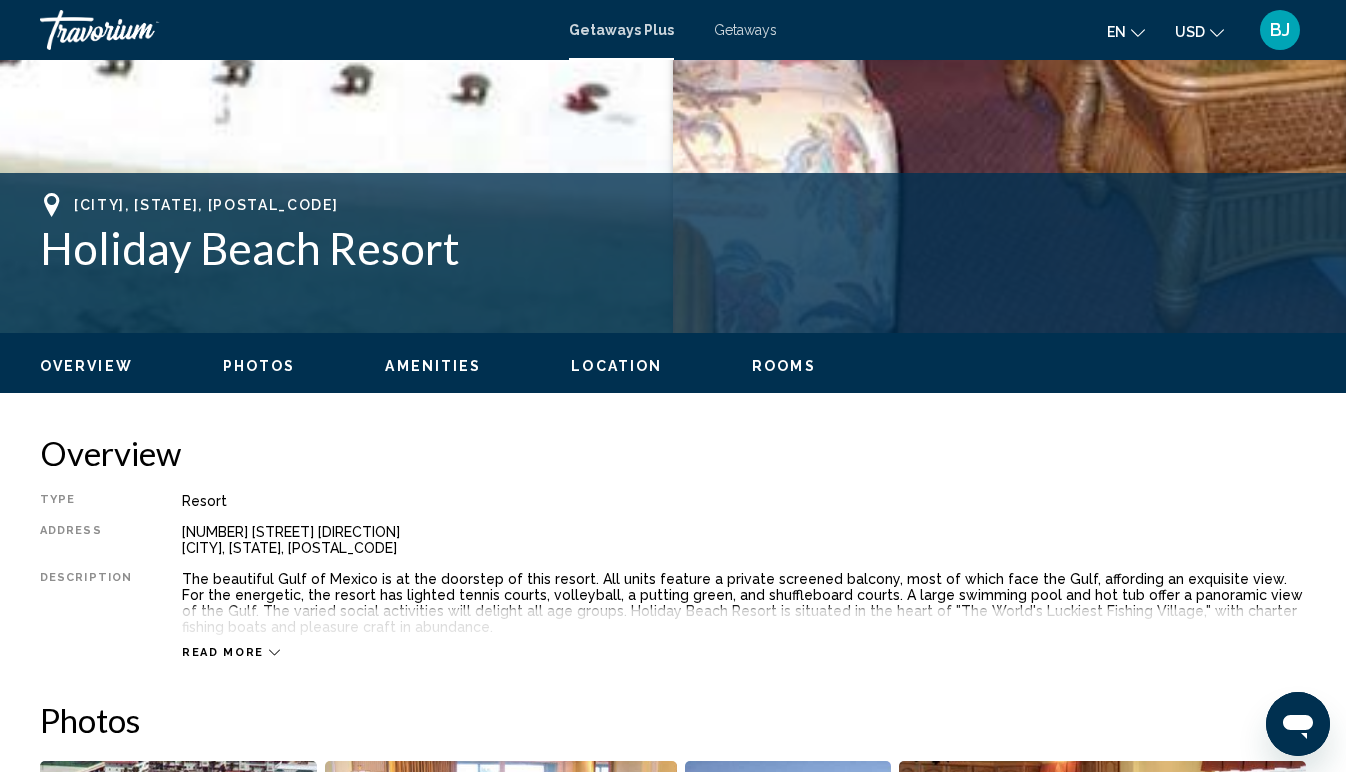 scroll, scrollTop: 149, scrollLeft: 0, axis: vertical 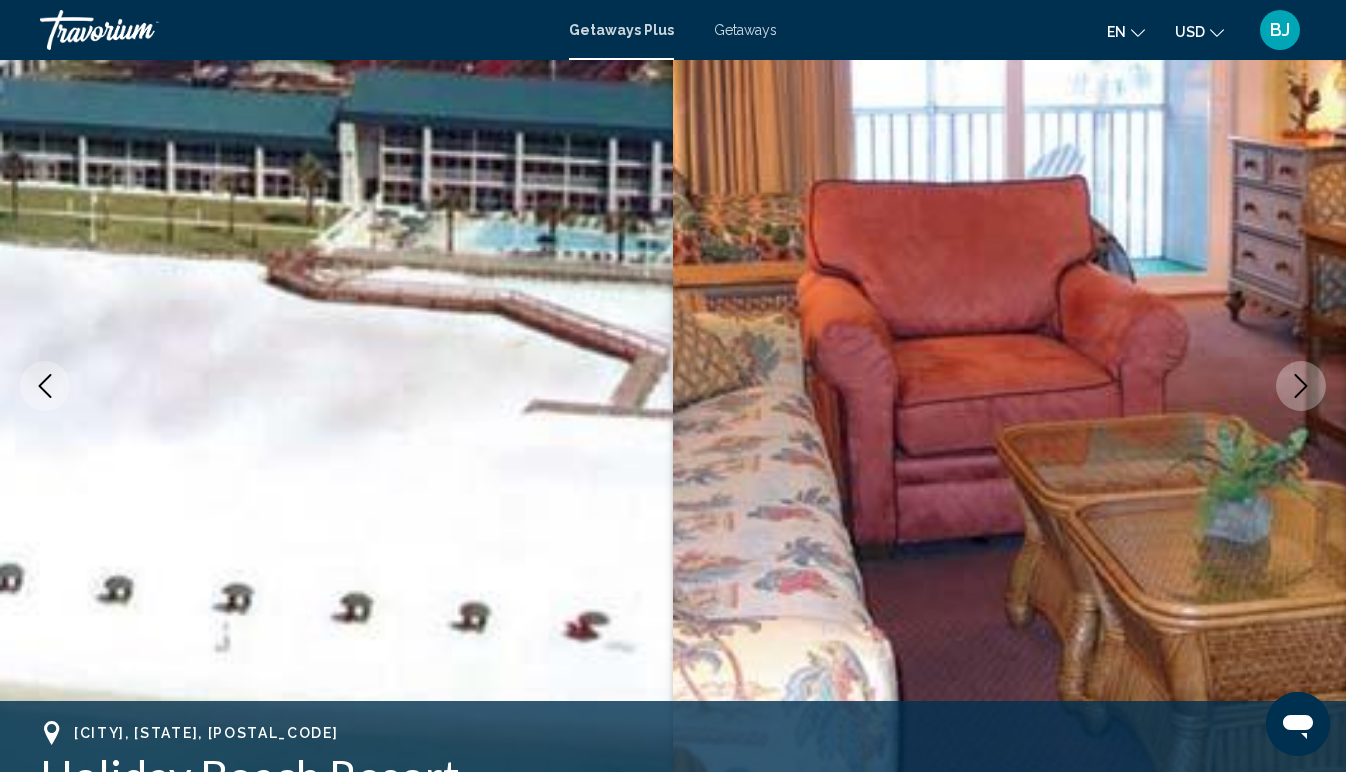 click at bounding box center (1301, 386) 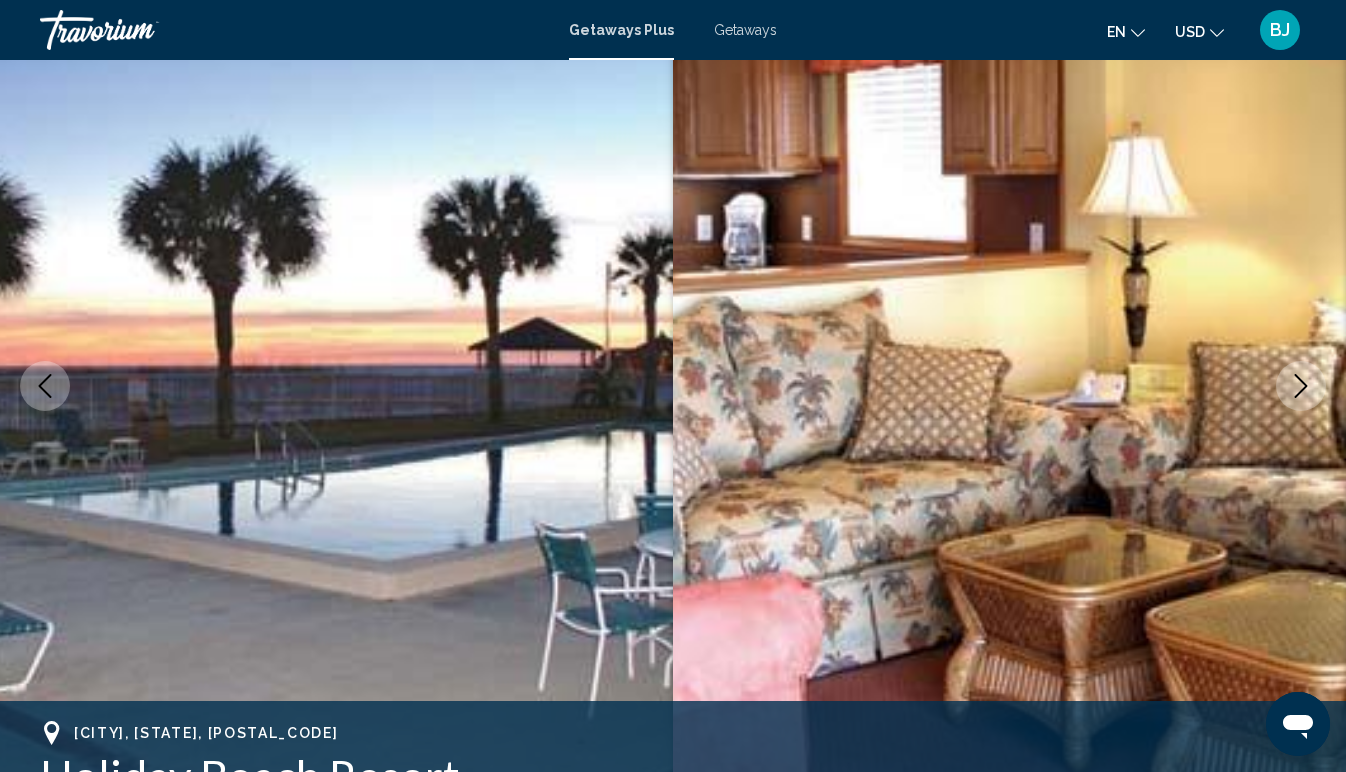 click at bounding box center [1301, 386] 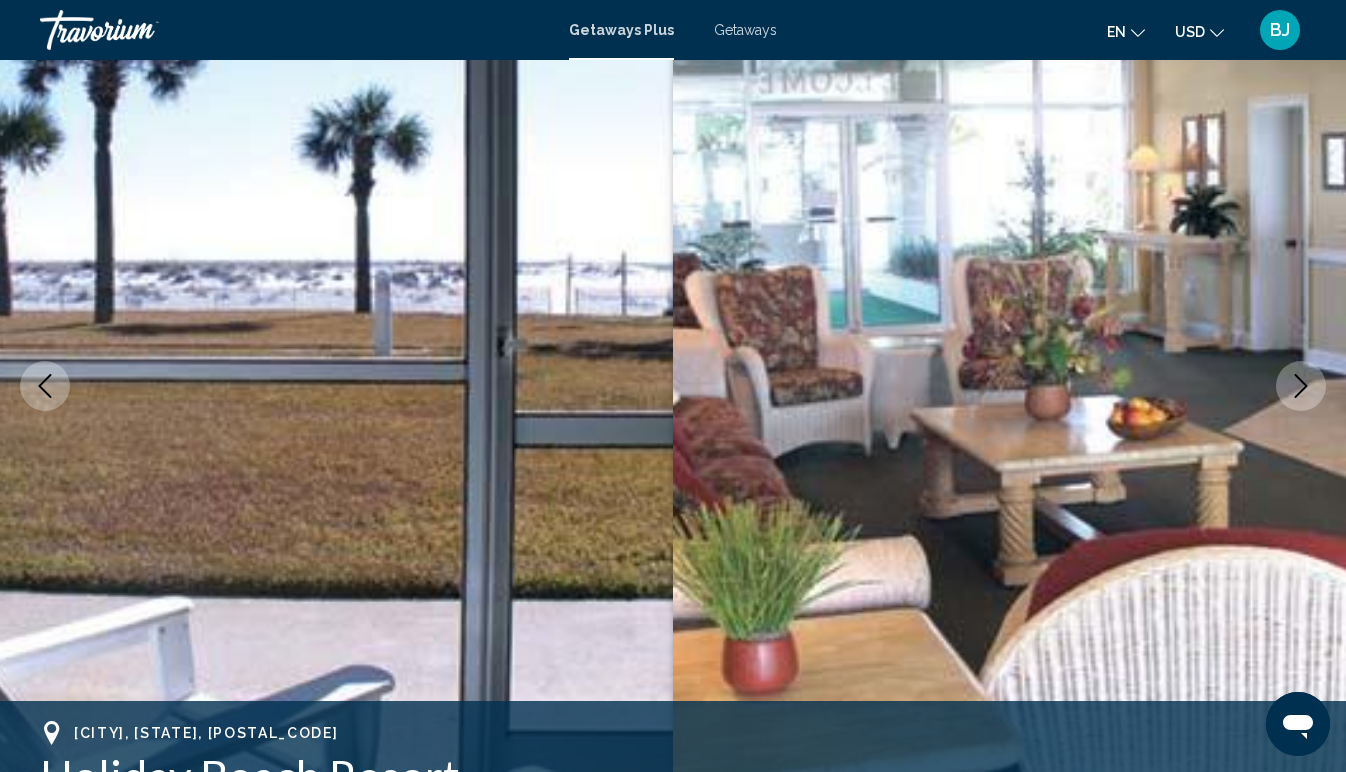 click at bounding box center (1301, 386) 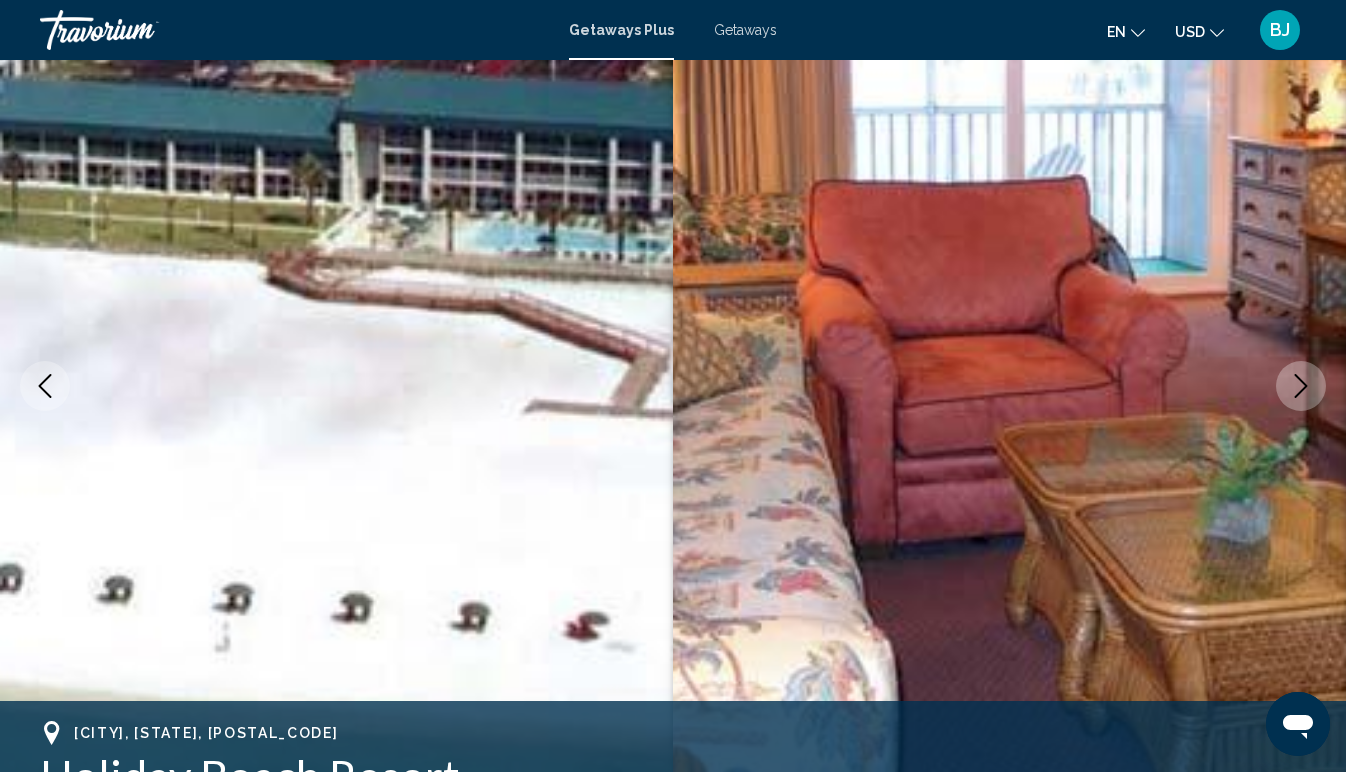 click at bounding box center (1301, 386) 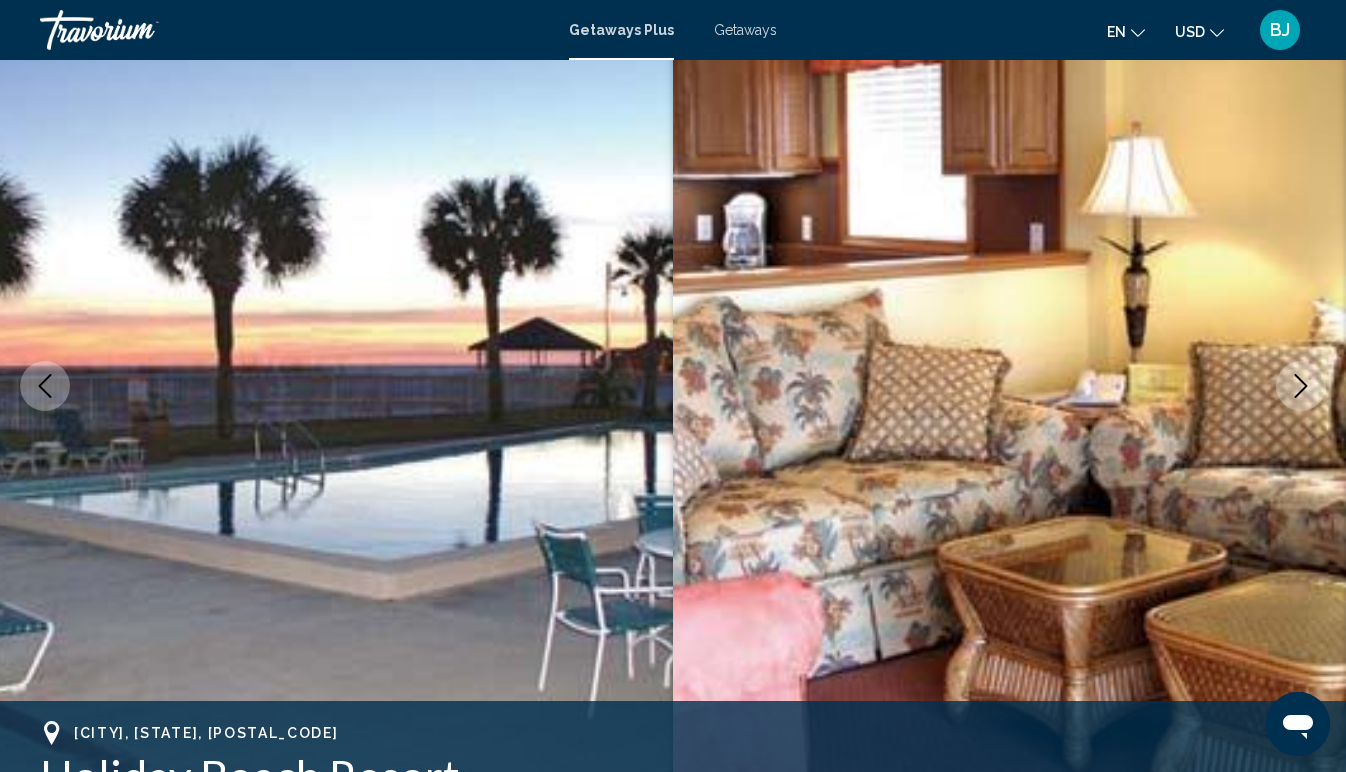 click at bounding box center (1301, 386) 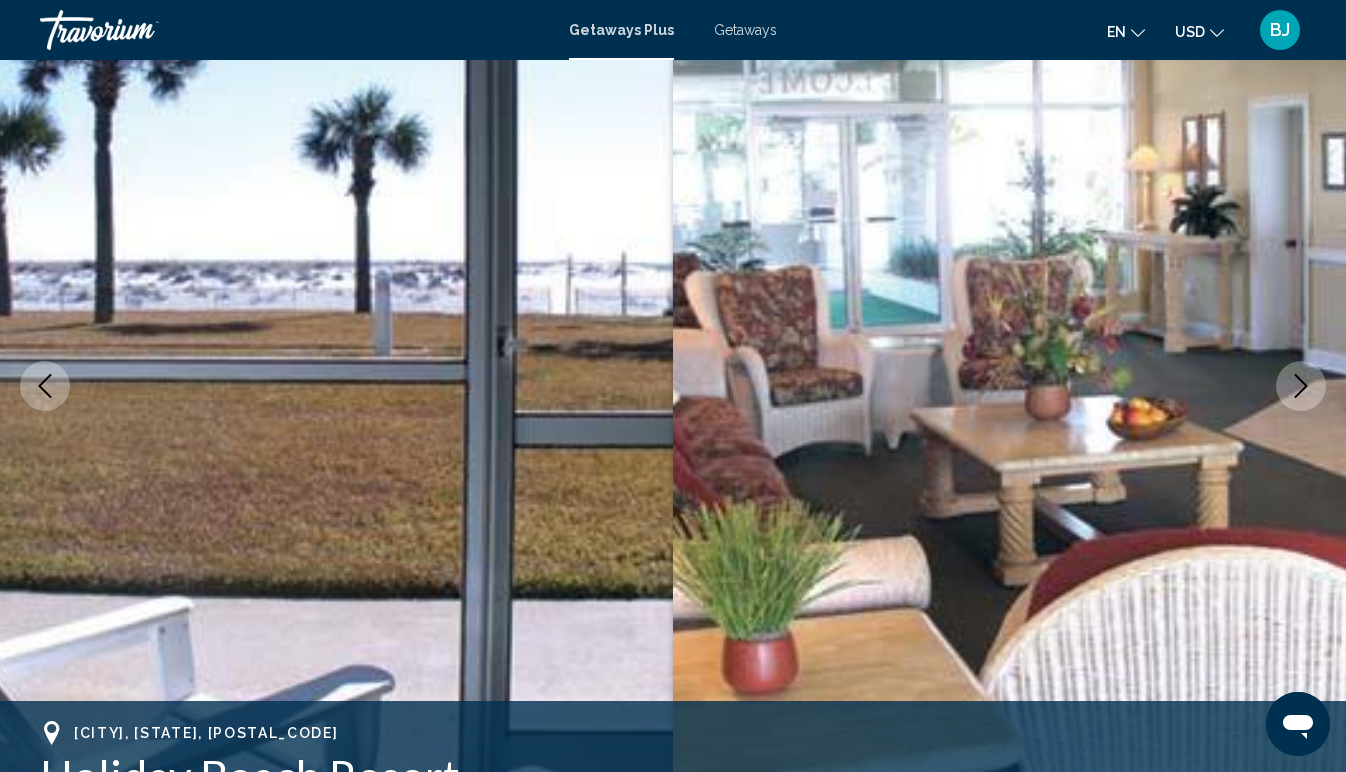 click at bounding box center (1009, 386) 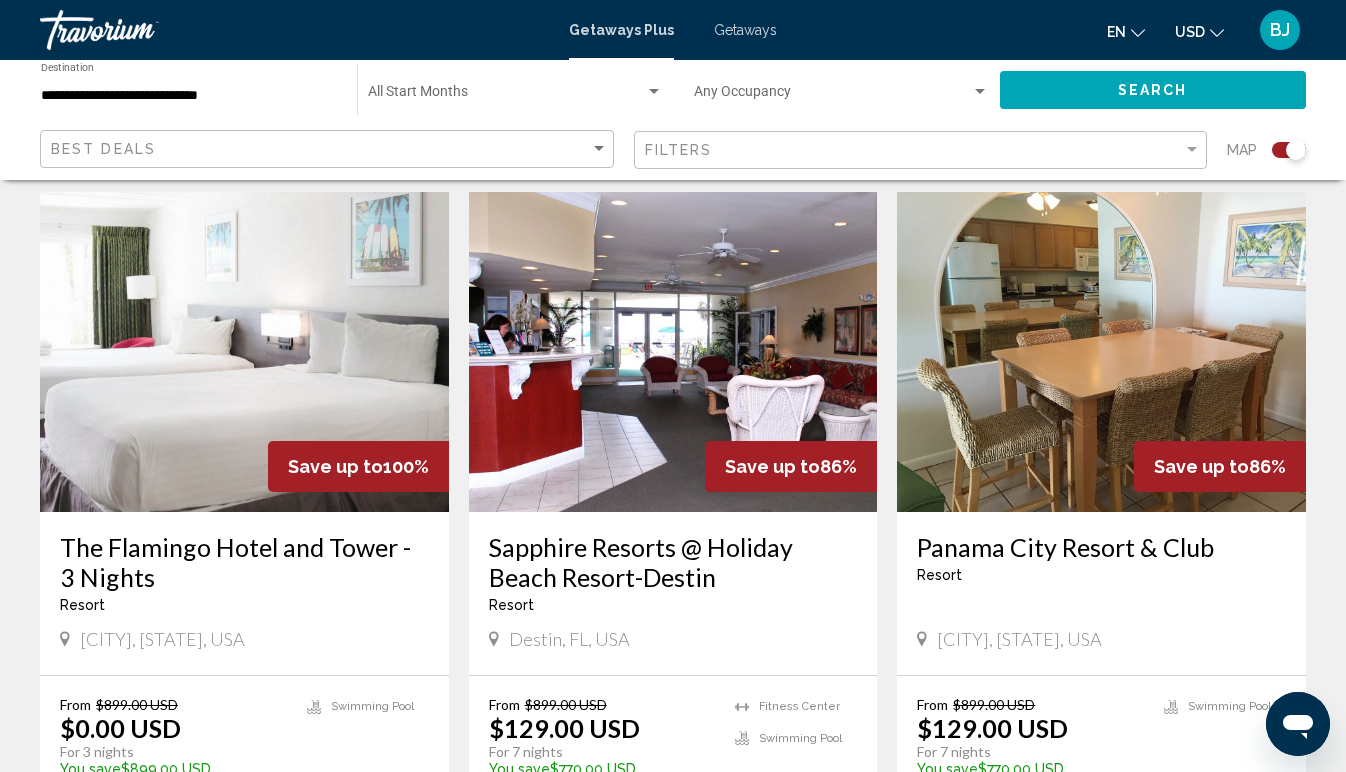 scroll, scrollTop: 2092, scrollLeft: 0, axis: vertical 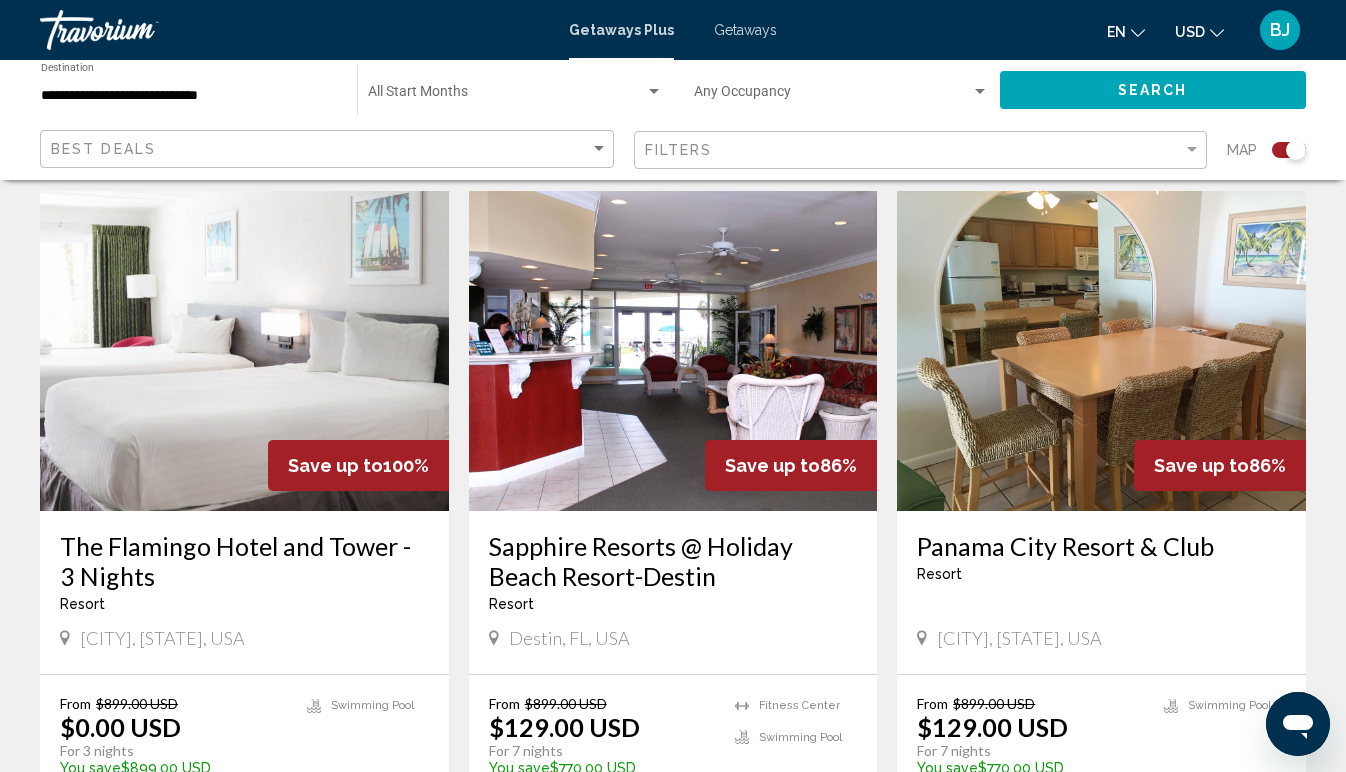 click at bounding box center (673, 351) 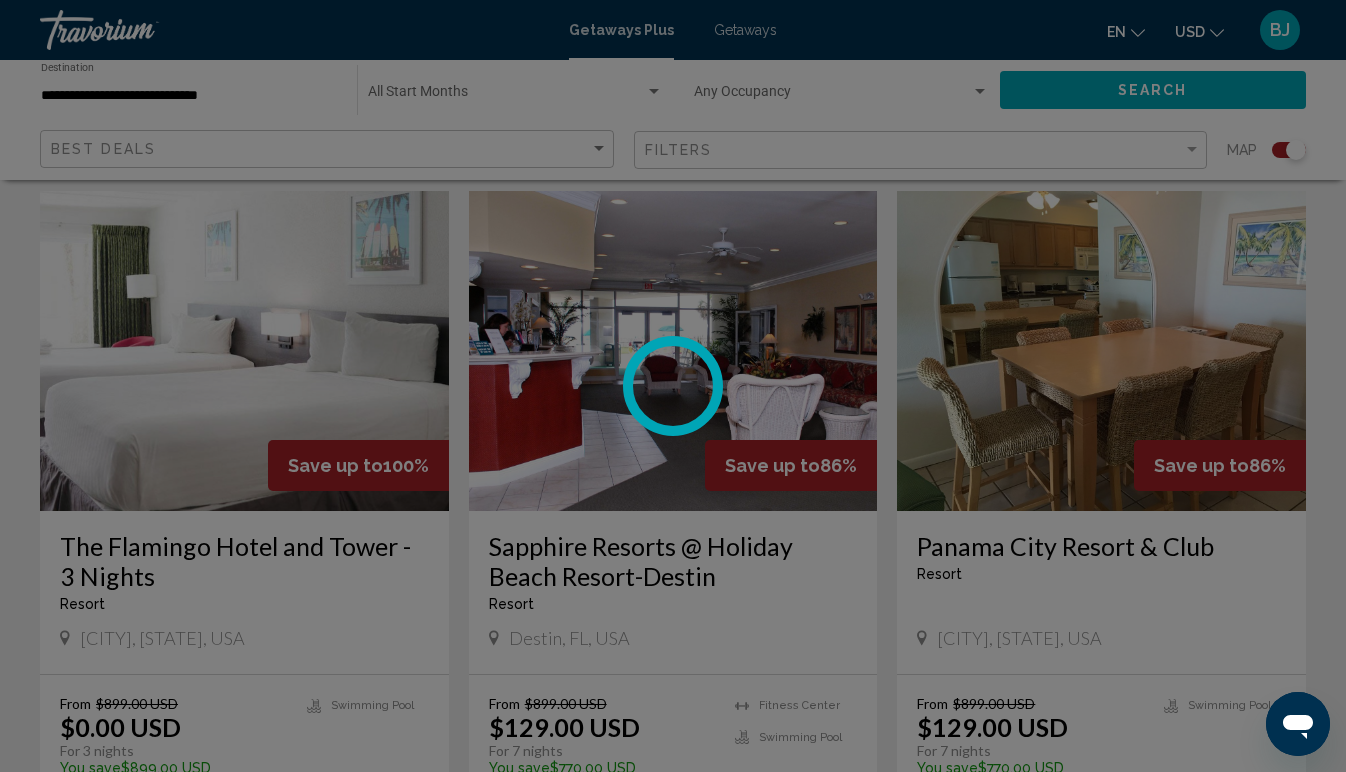 scroll, scrollTop: 149, scrollLeft: 0, axis: vertical 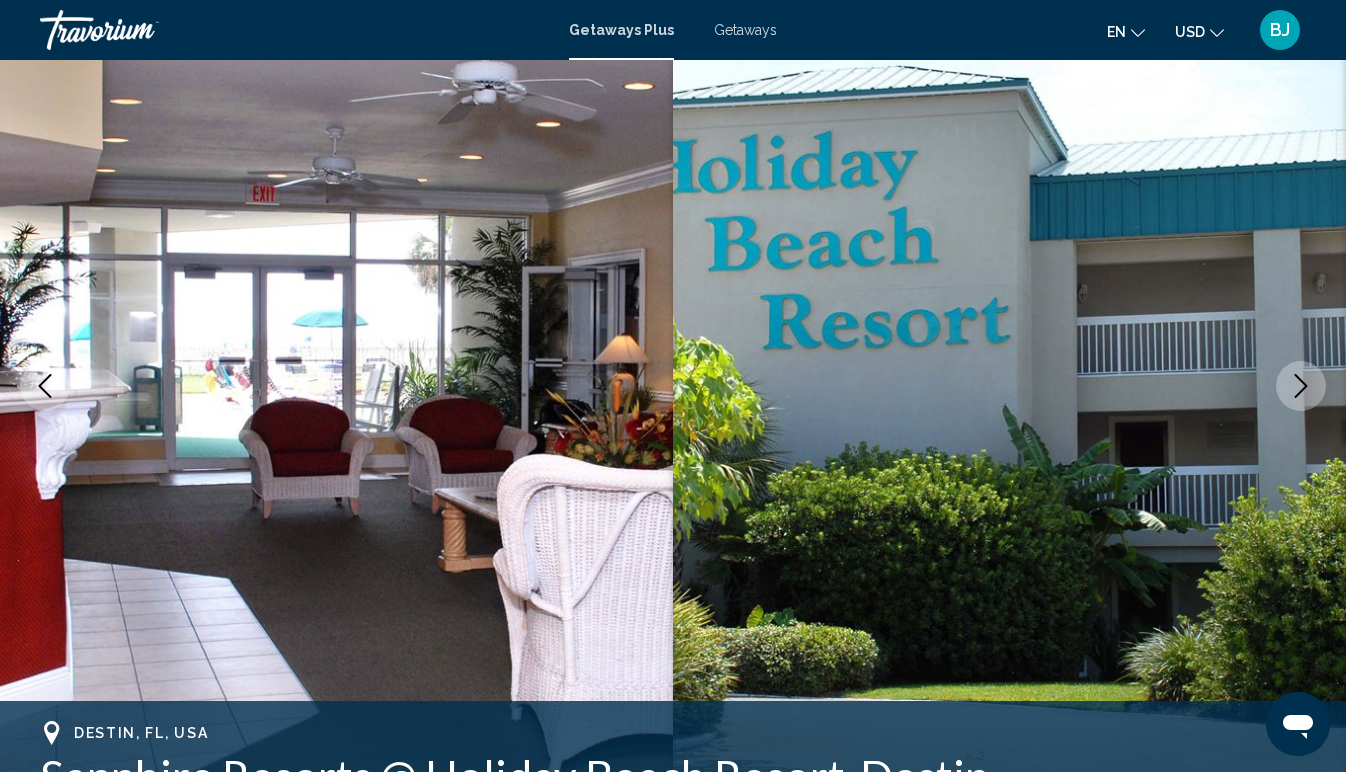 click 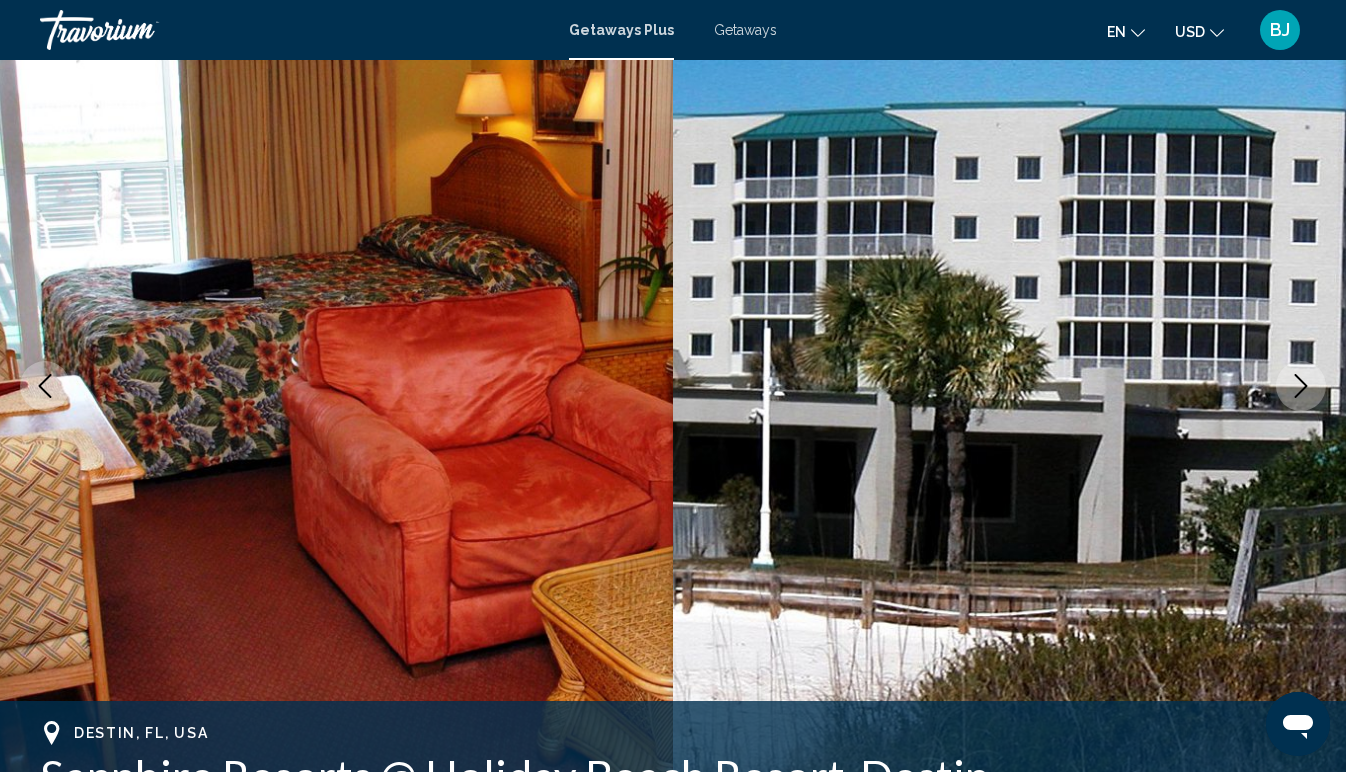 click 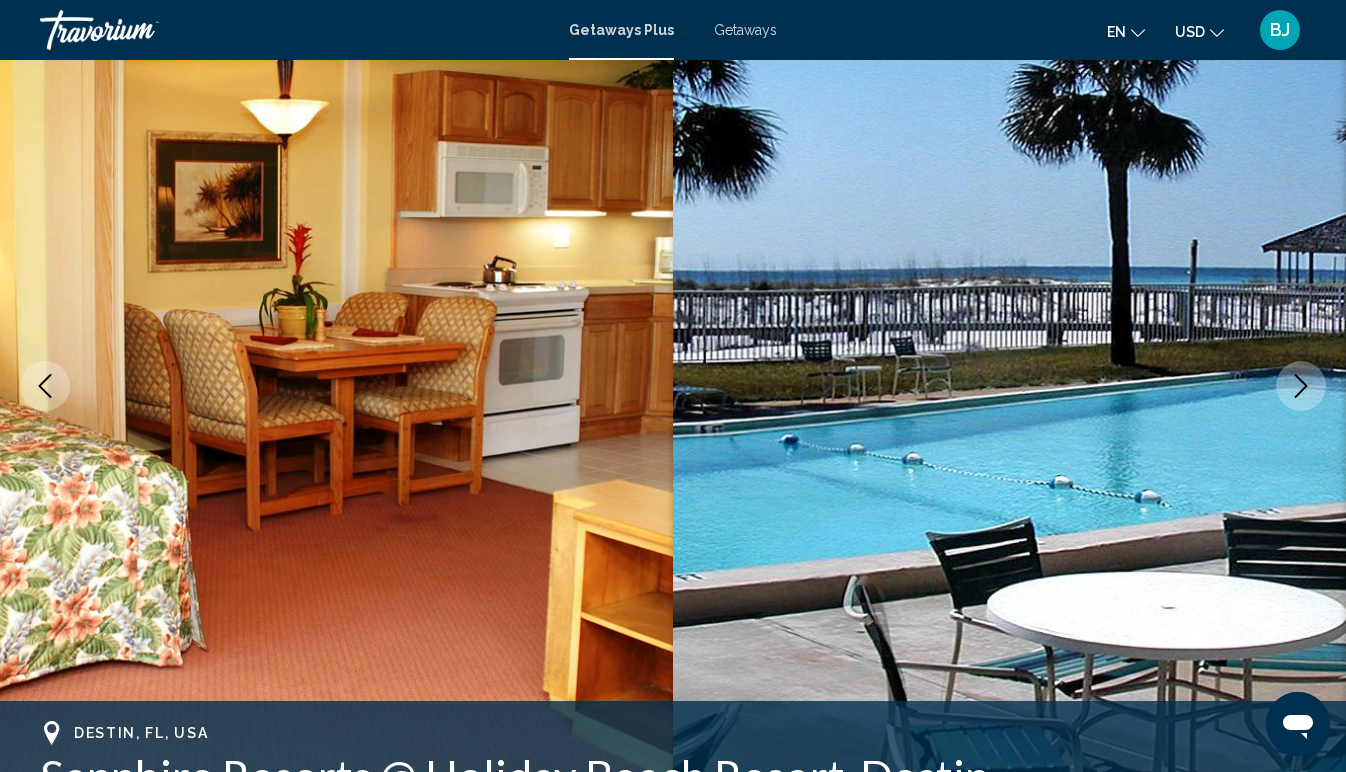 click 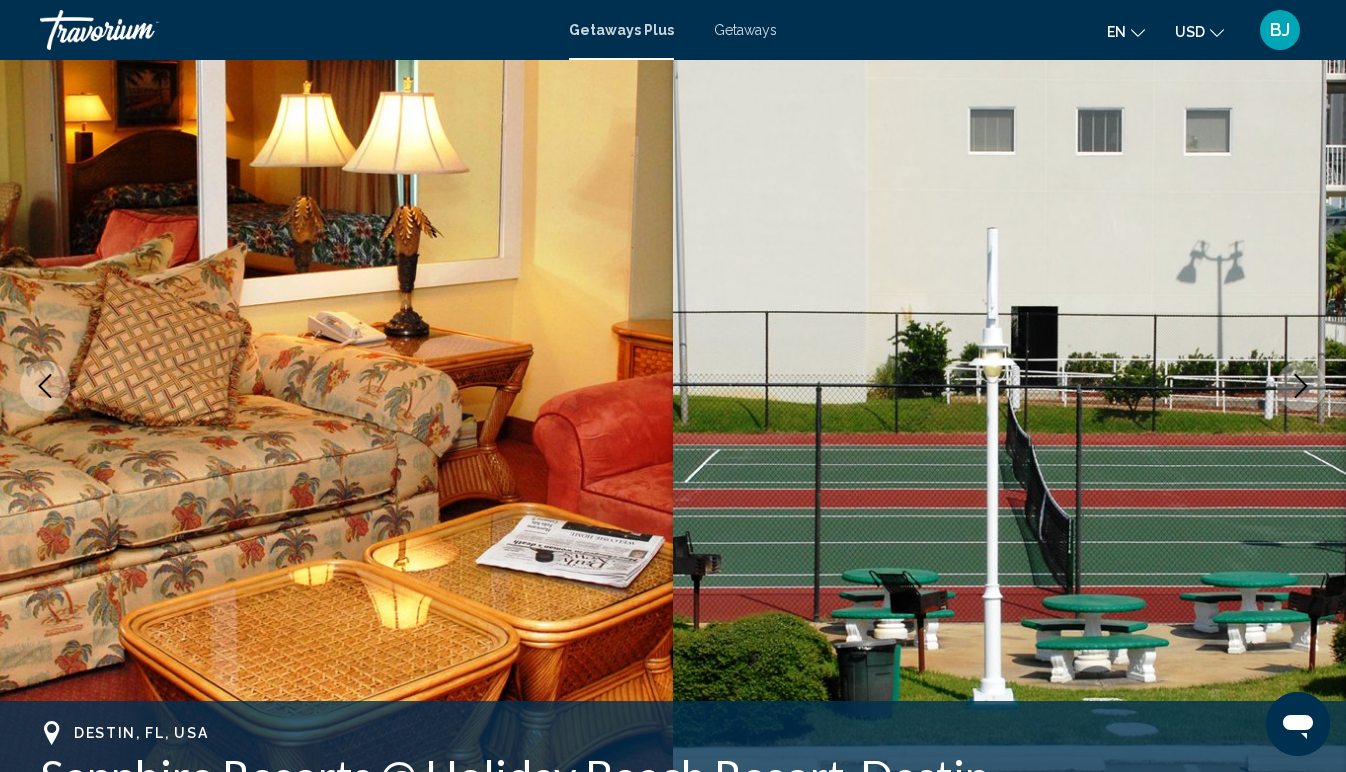 click 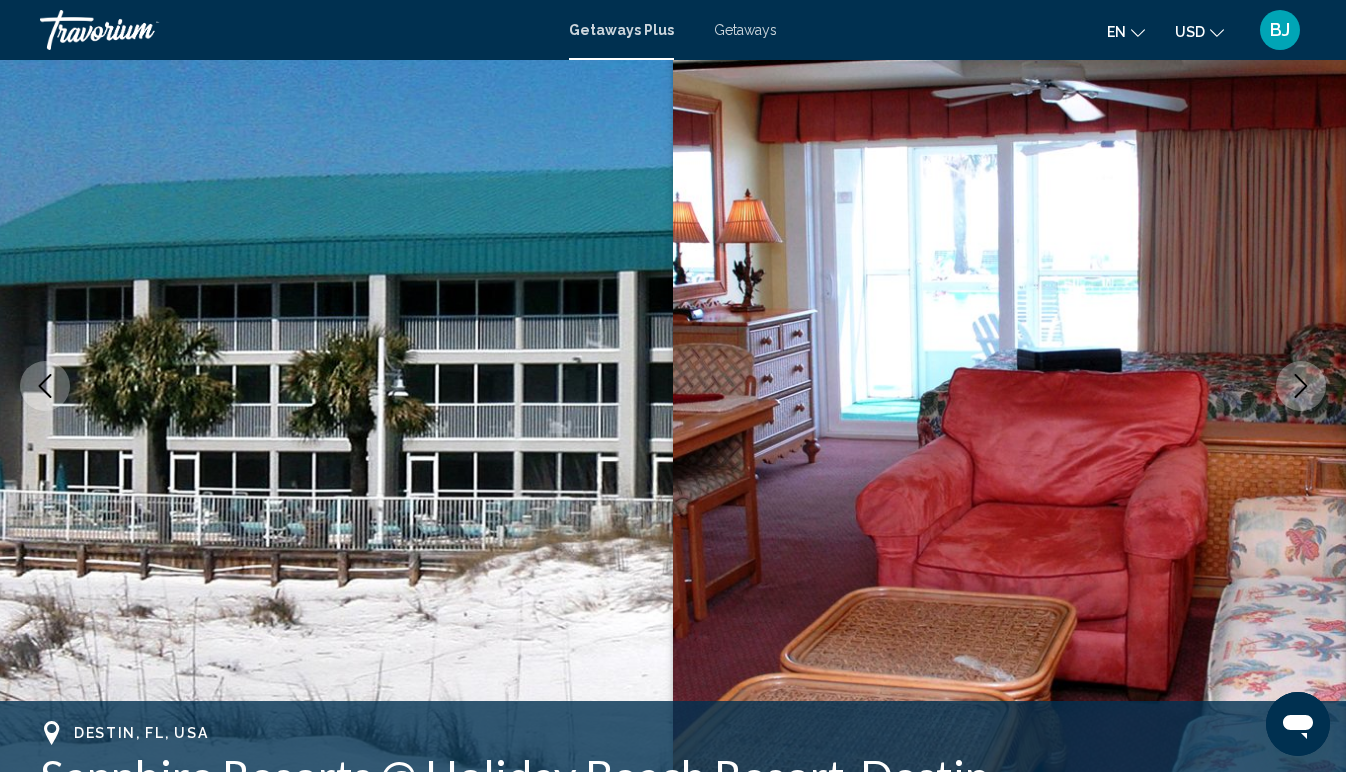 click 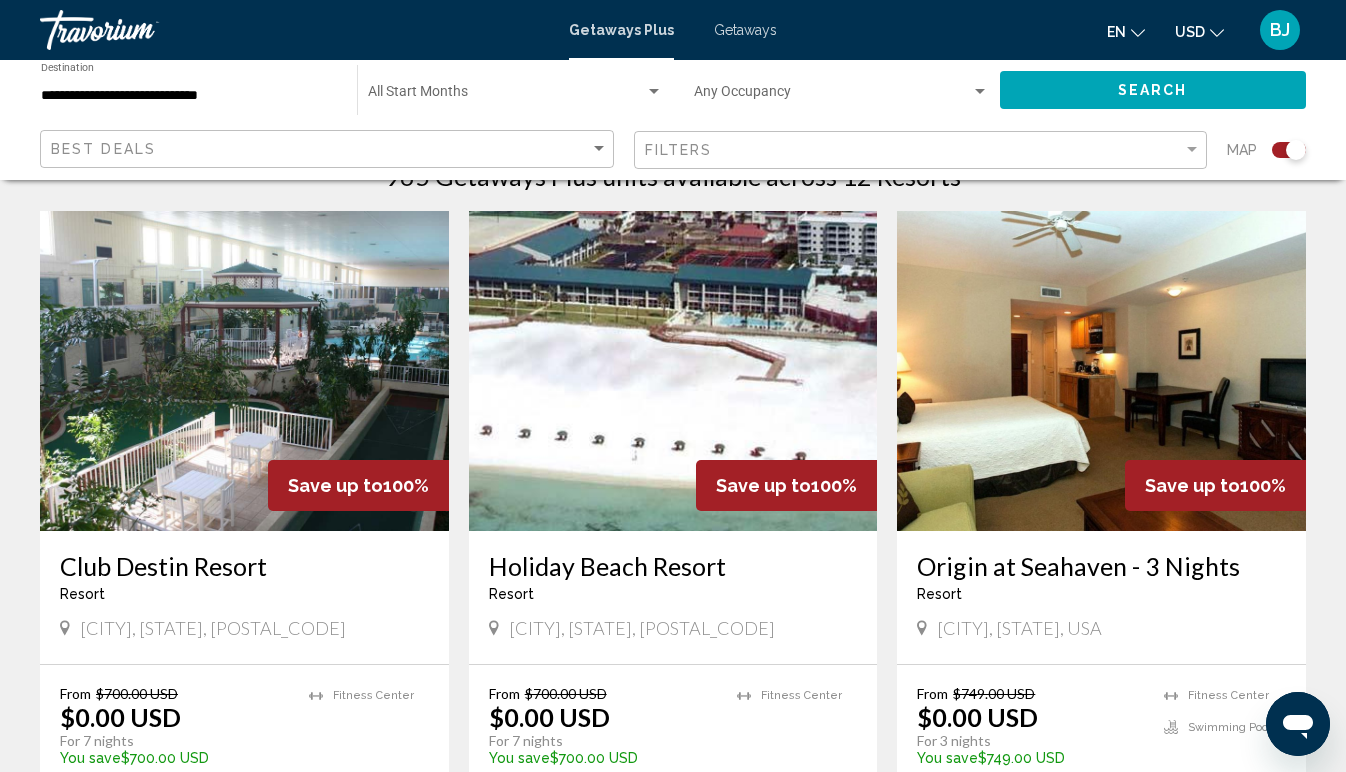 scroll, scrollTop: 682, scrollLeft: 0, axis: vertical 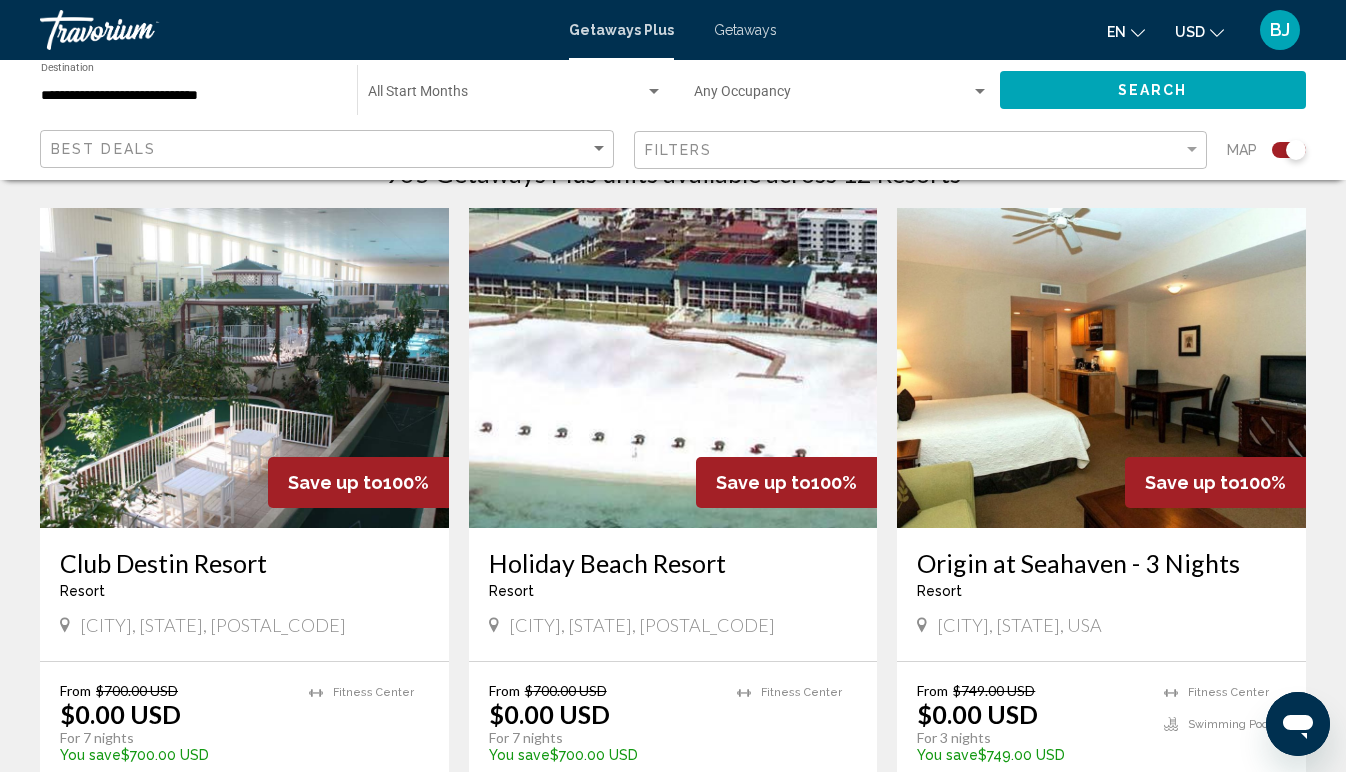 click at bounding box center [244, 368] 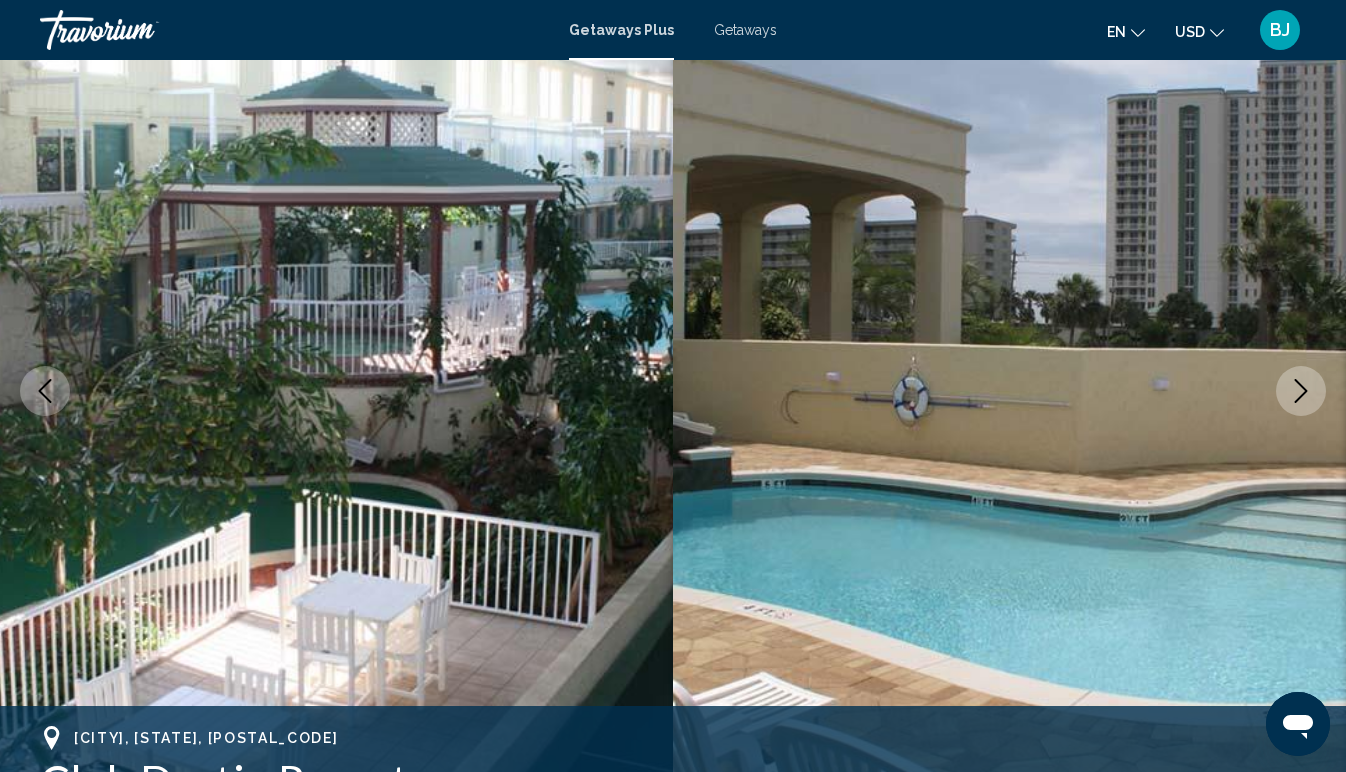 scroll, scrollTop: 141, scrollLeft: 0, axis: vertical 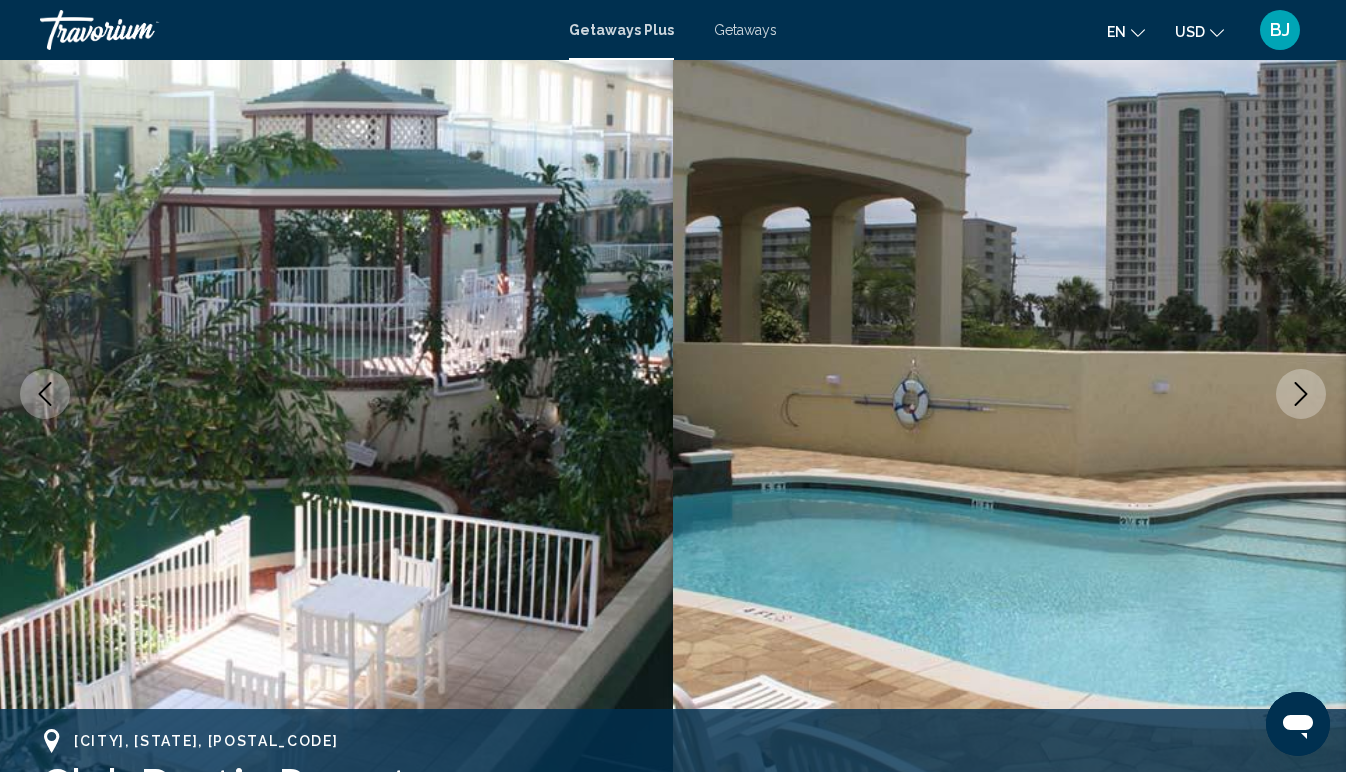 click 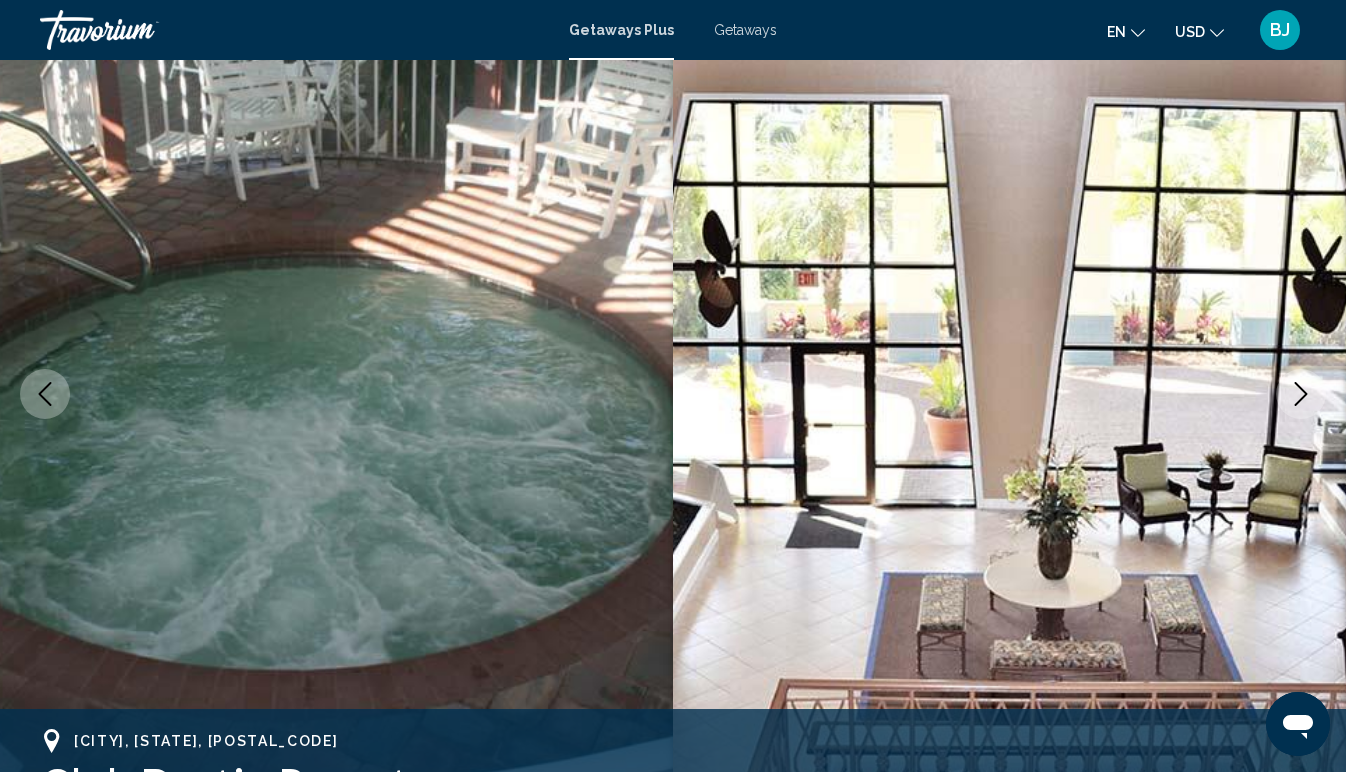 click 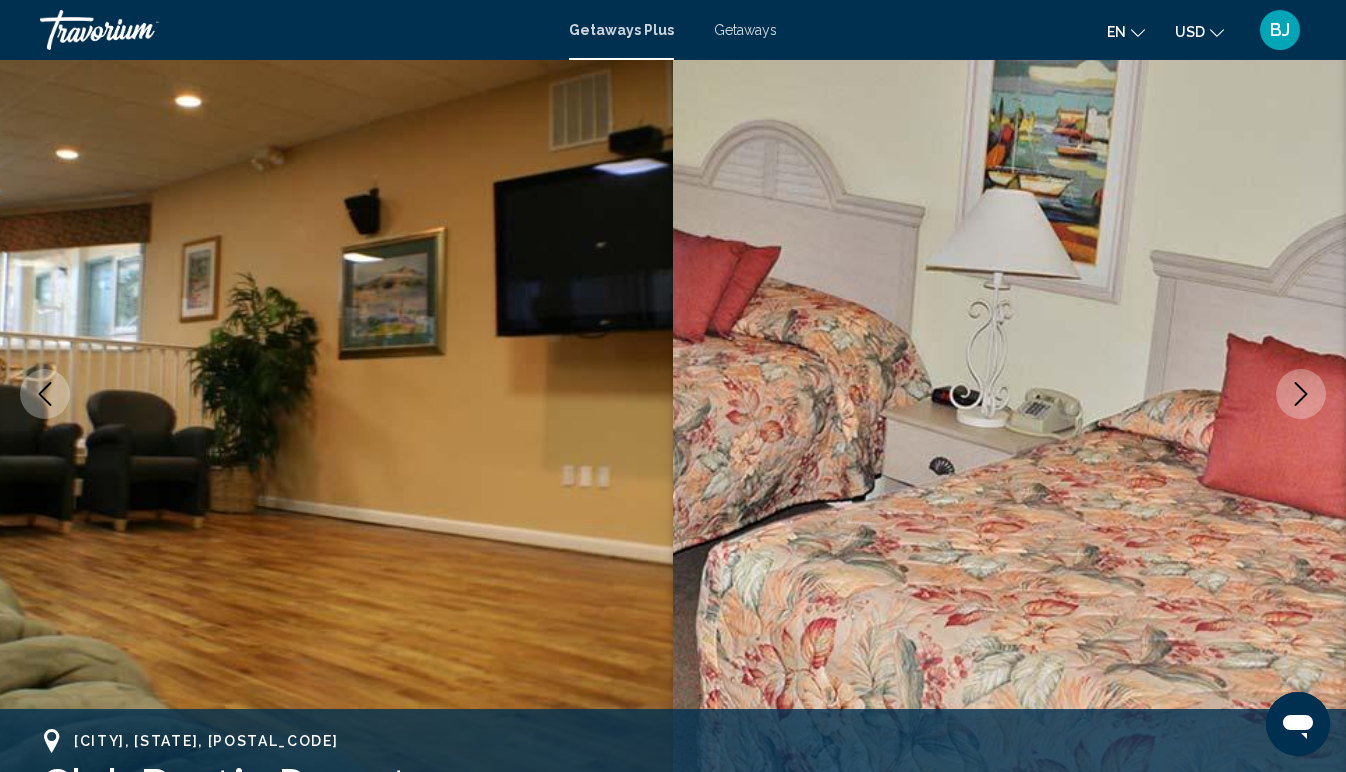 click 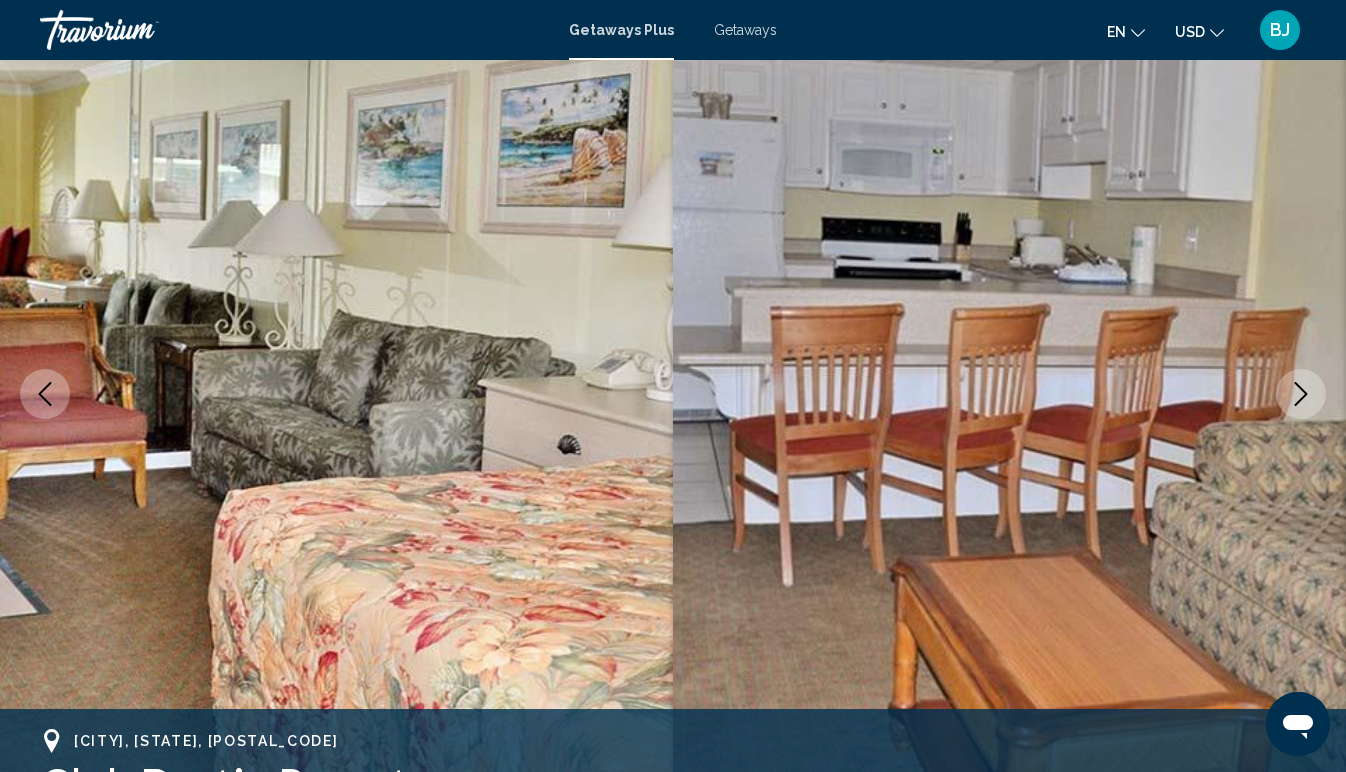 click 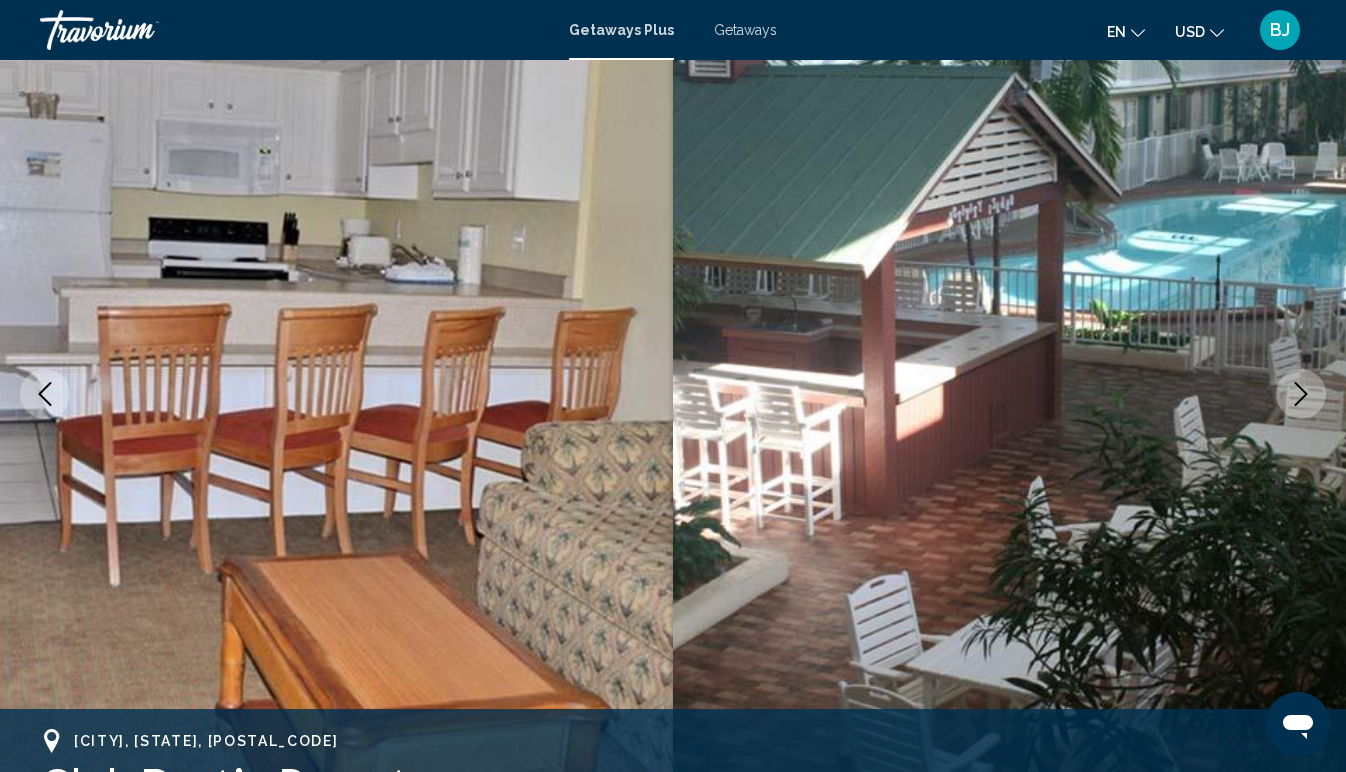click 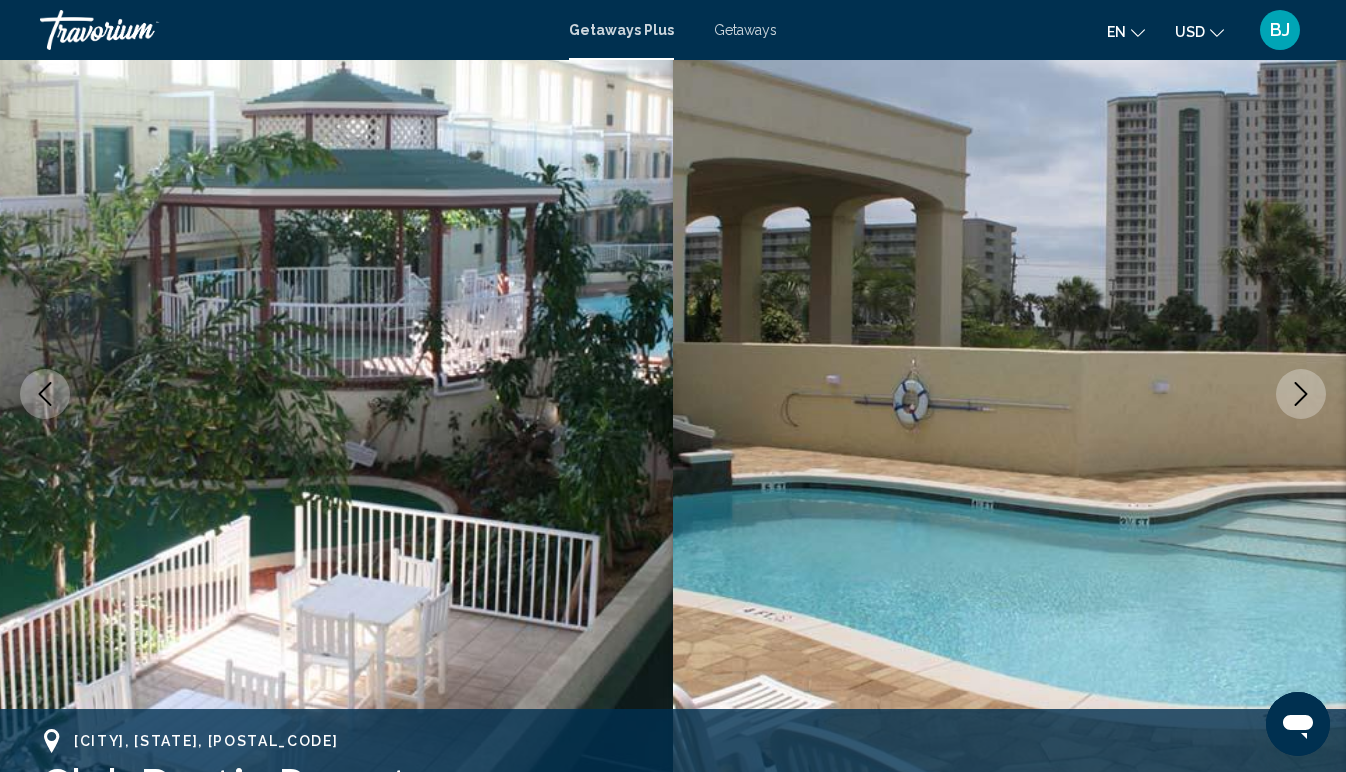 click 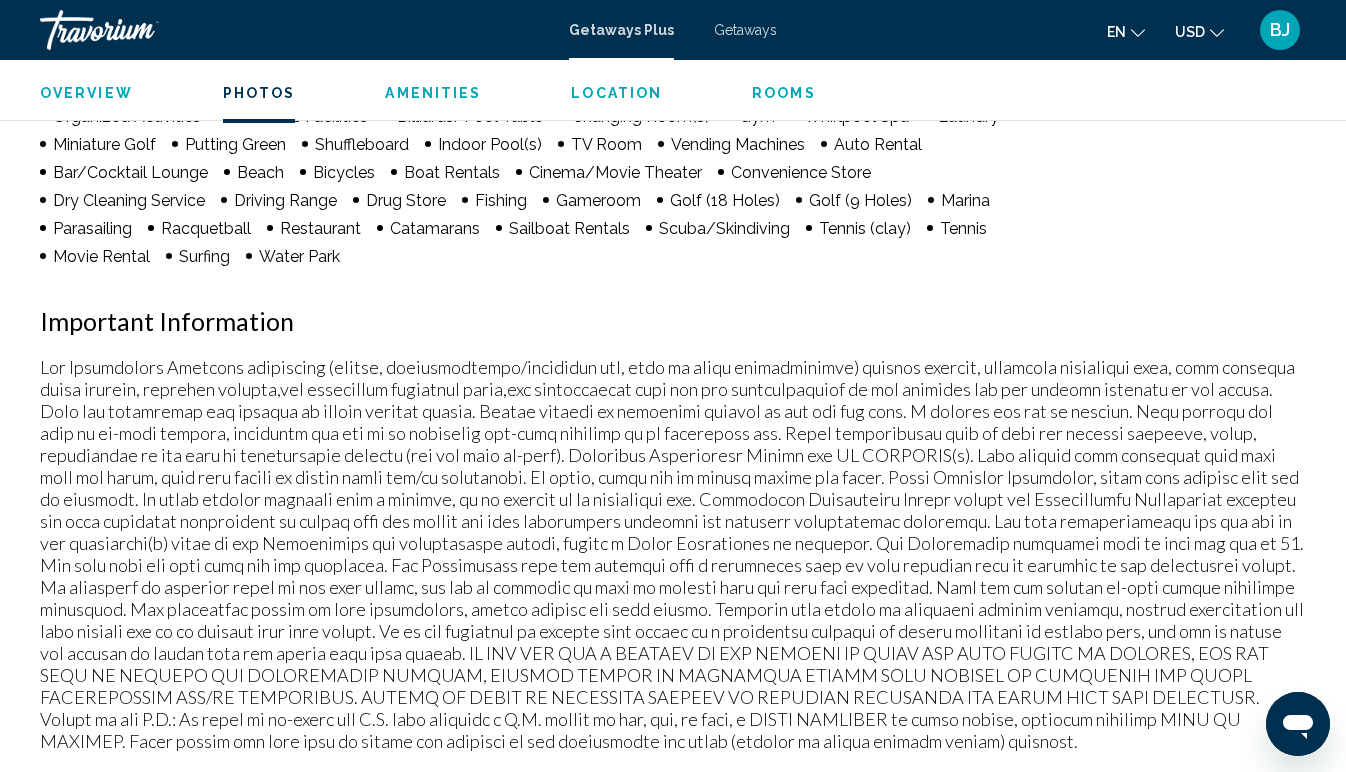 scroll, scrollTop: 1482, scrollLeft: 0, axis: vertical 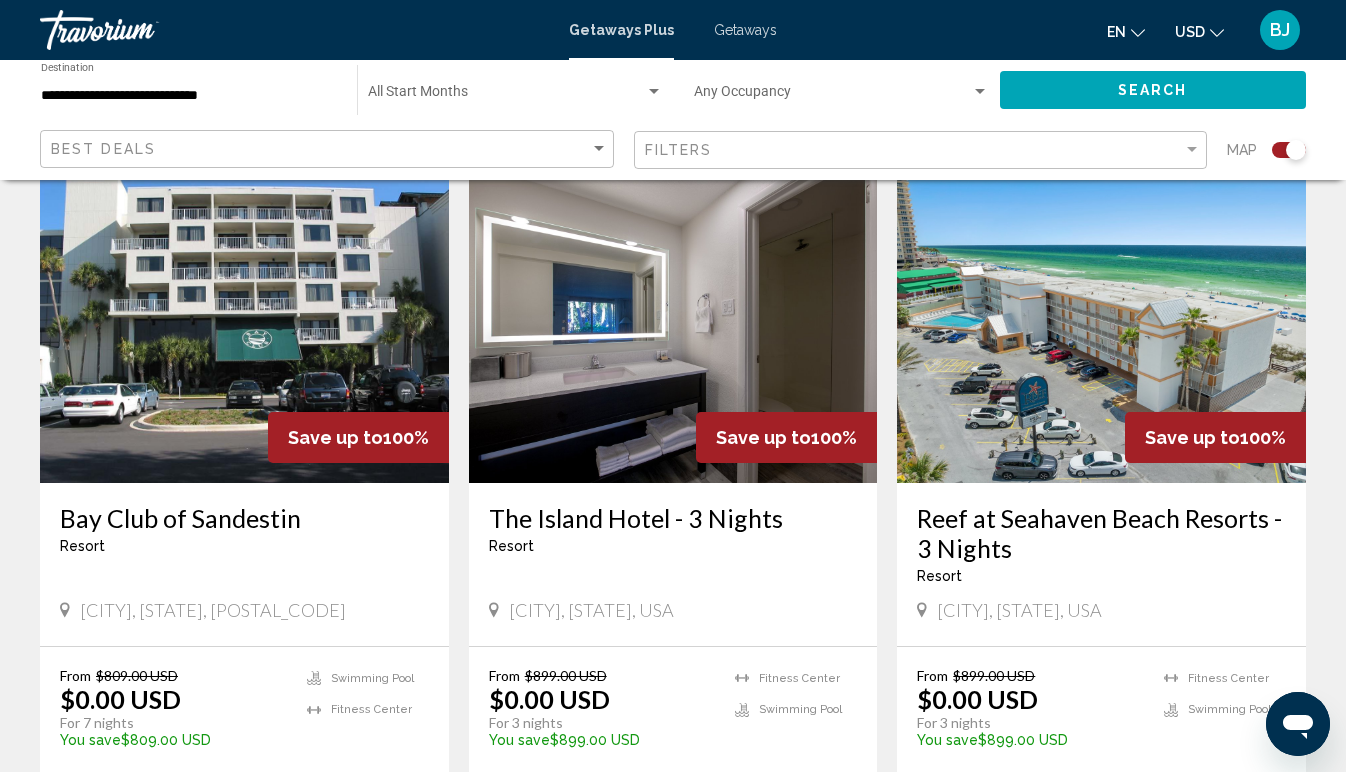 click at bounding box center (244, 323) 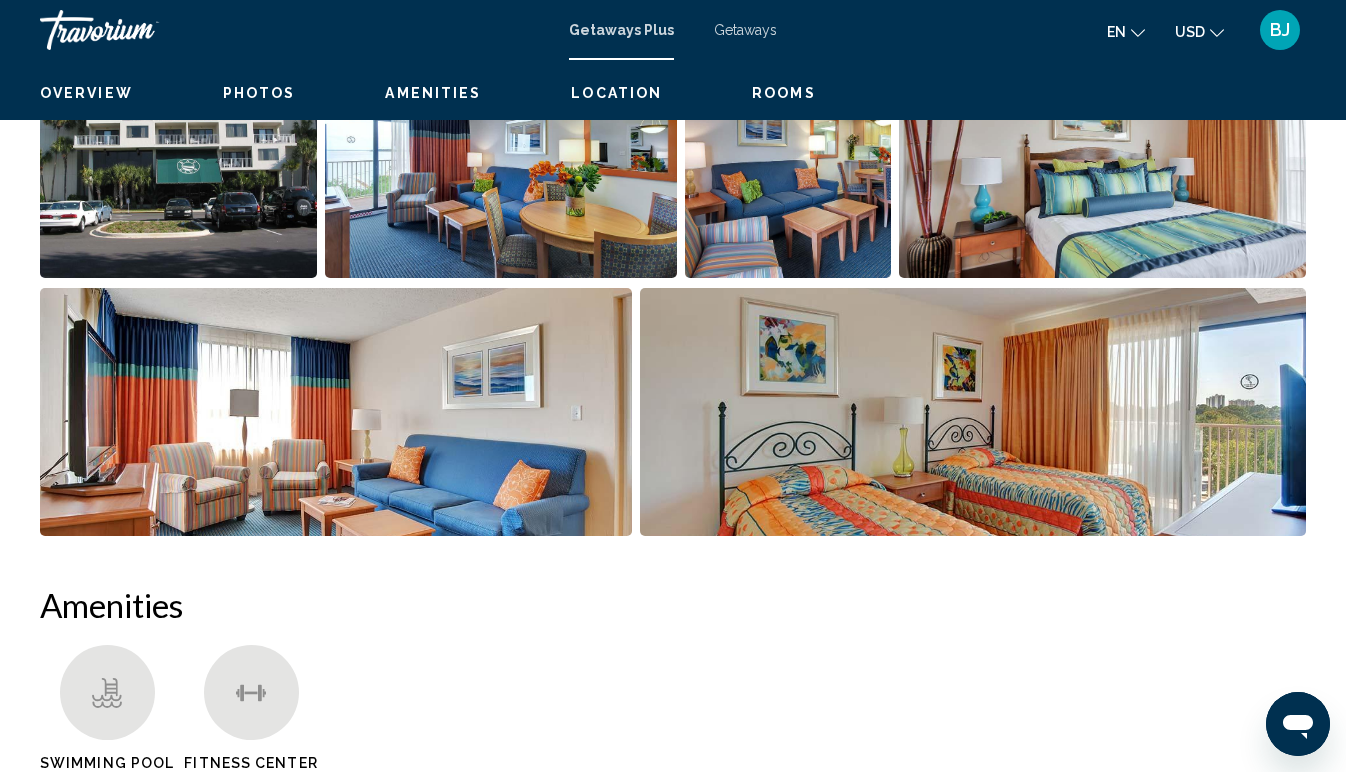 scroll, scrollTop: 149, scrollLeft: 0, axis: vertical 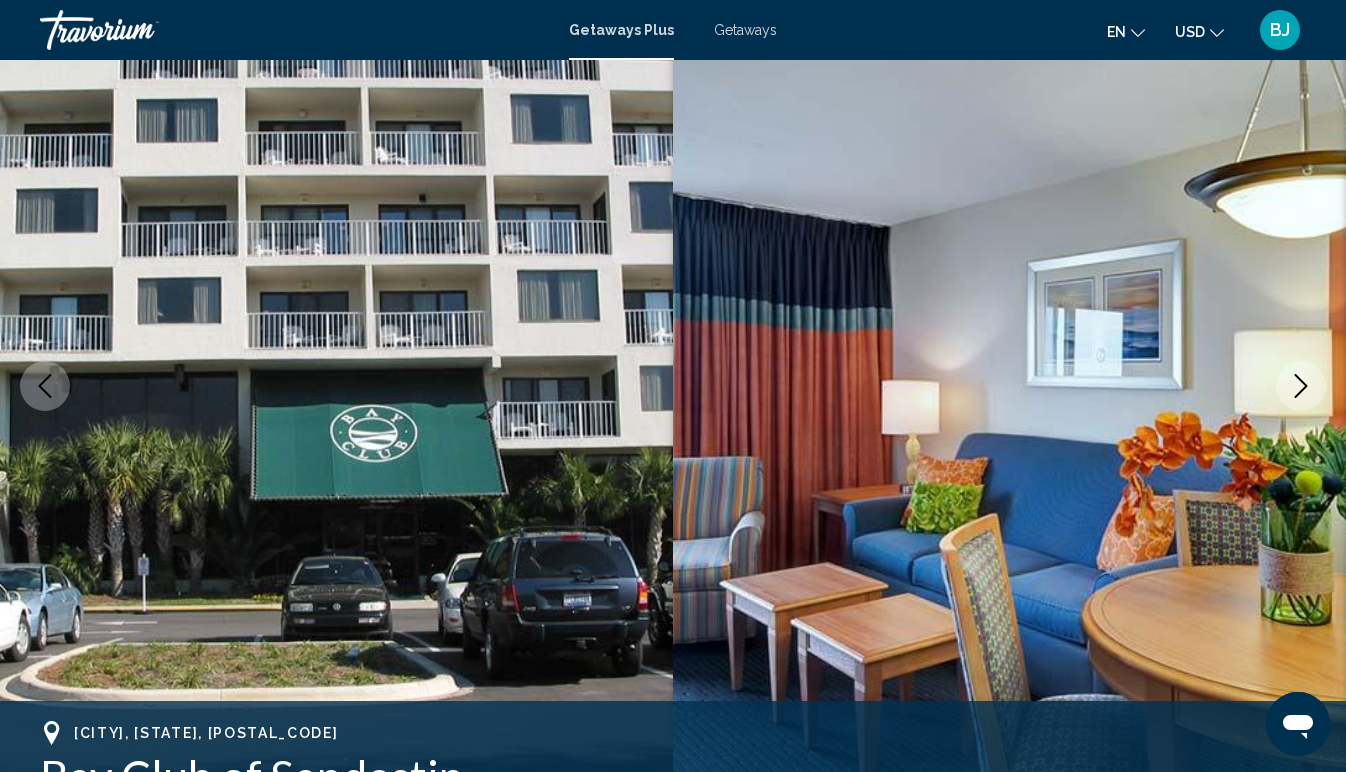 click at bounding box center (1301, 386) 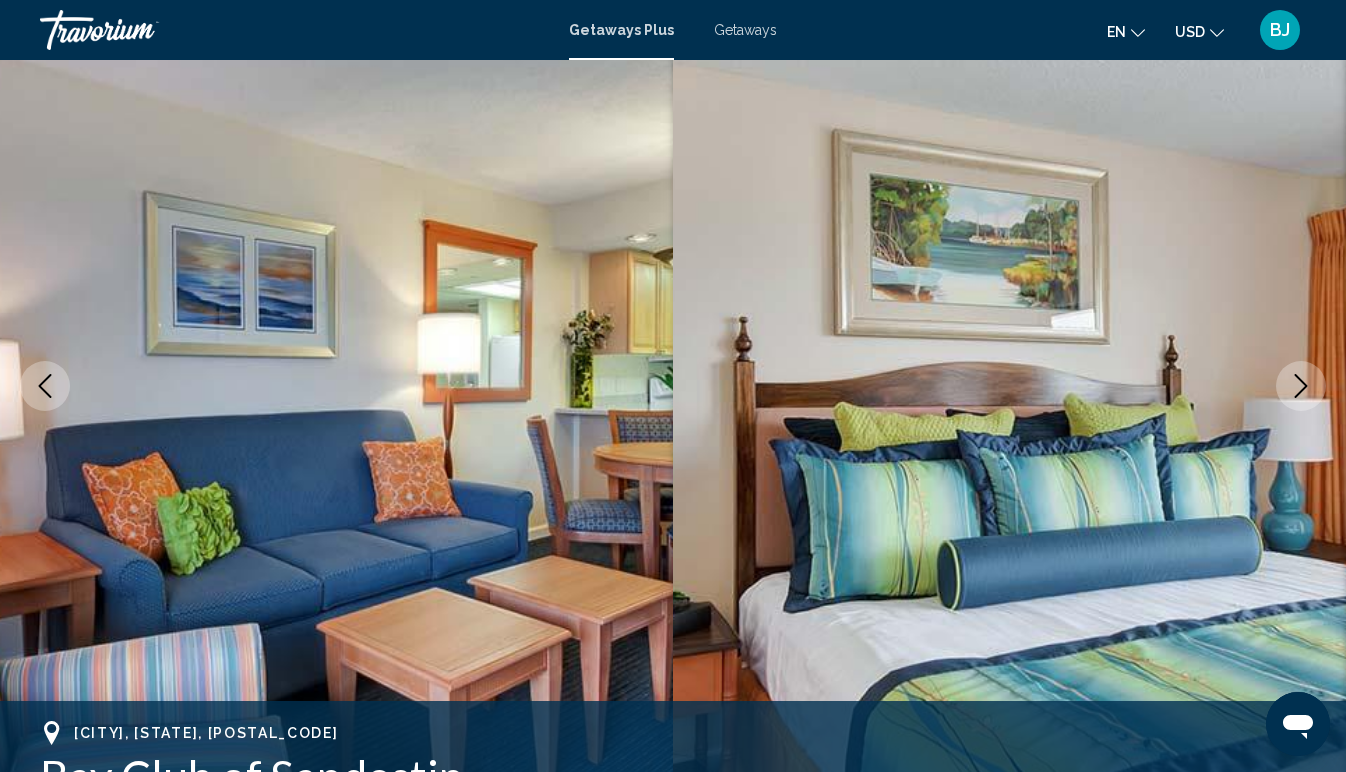 click at bounding box center (1301, 386) 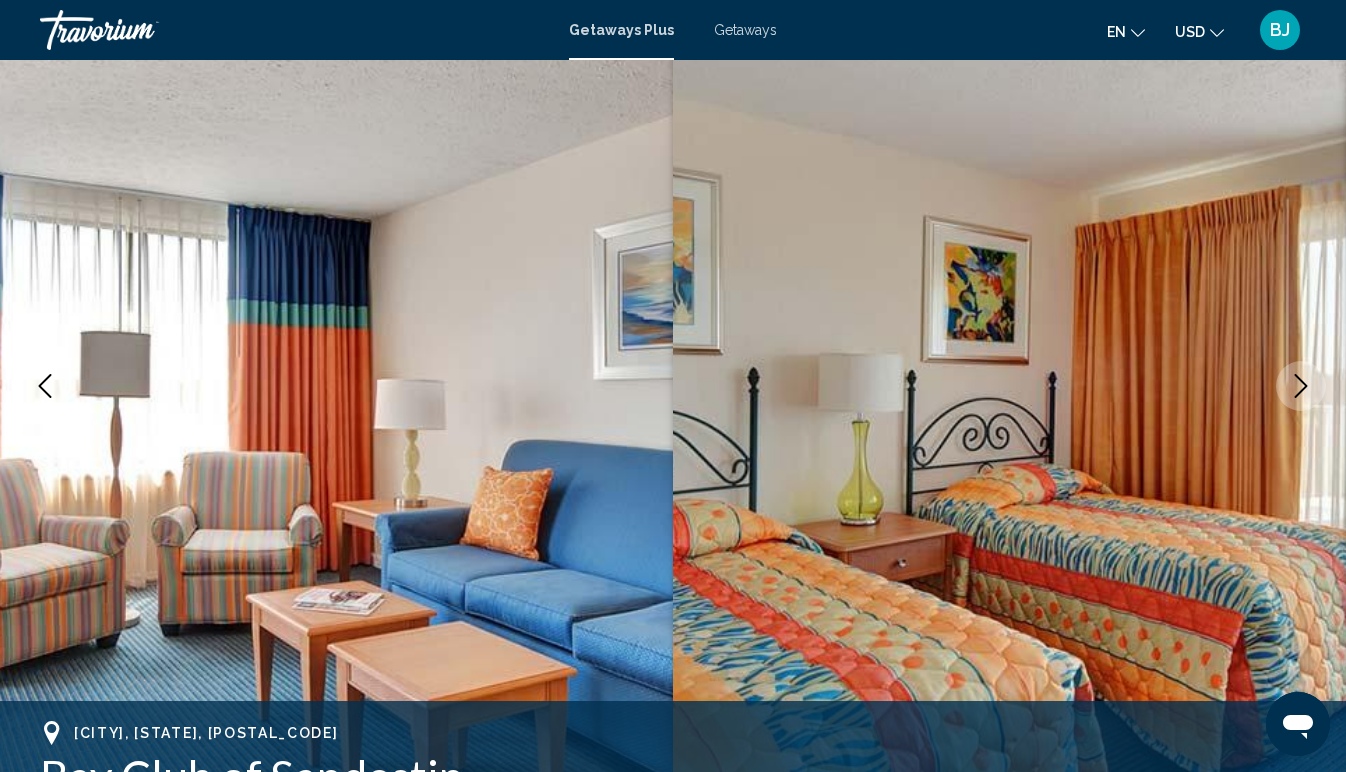 click at bounding box center [1301, 386] 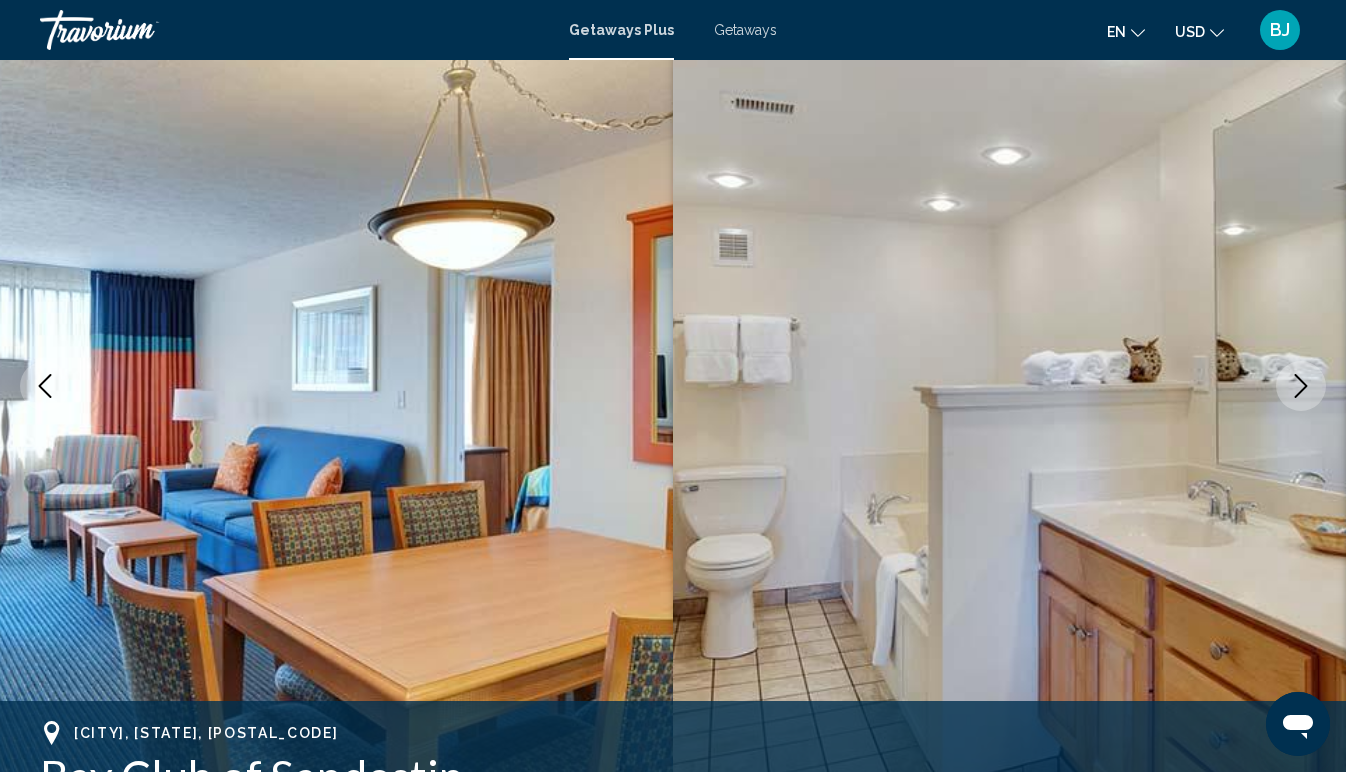 click at bounding box center (1301, 386) 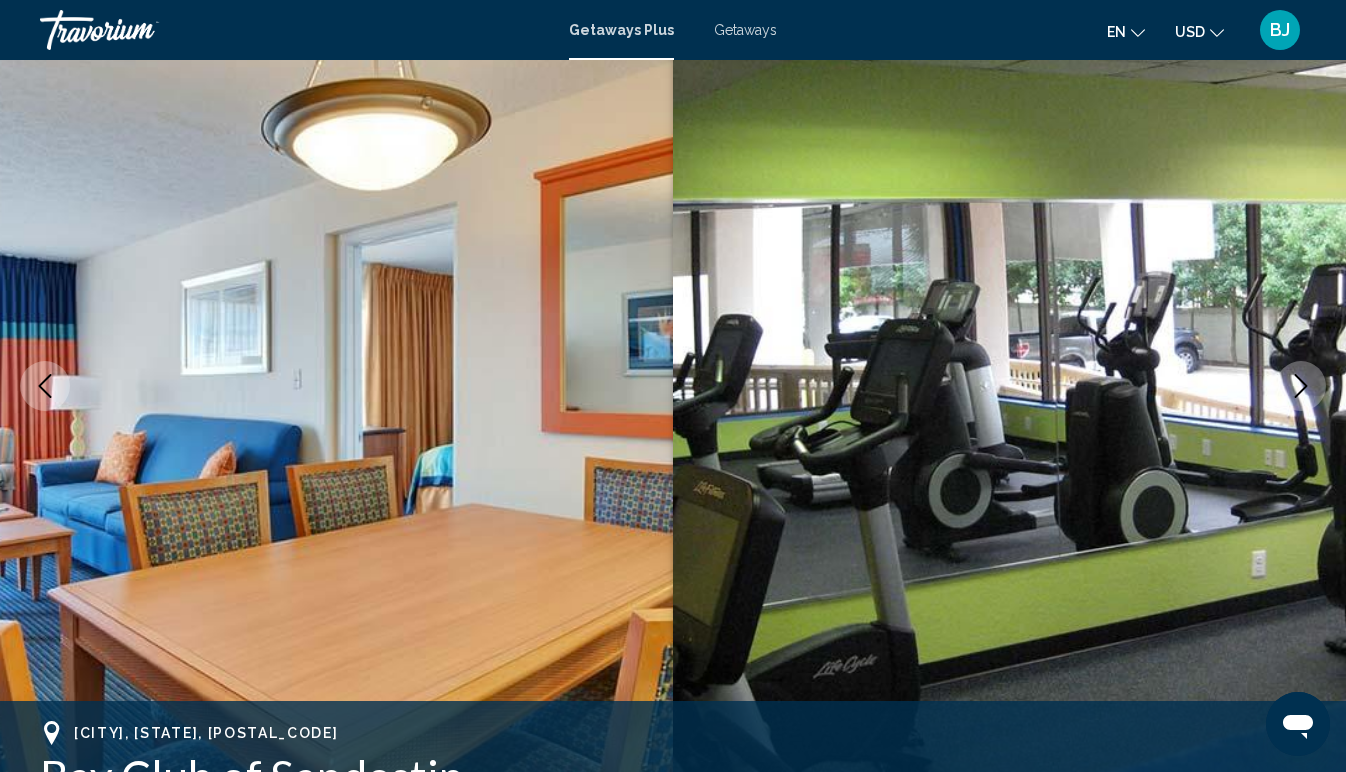 click at bounding box center [1301, 386] 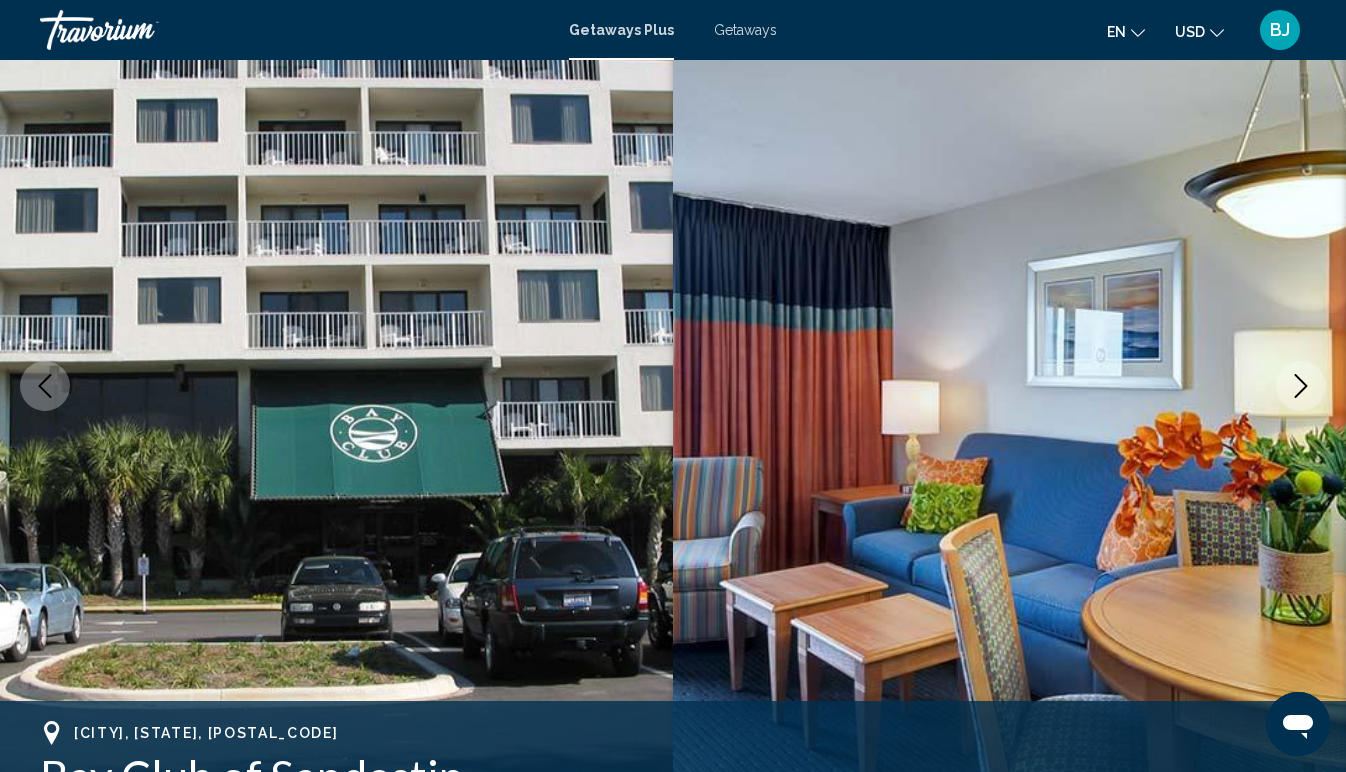 click at bounding box center [1301, 386] 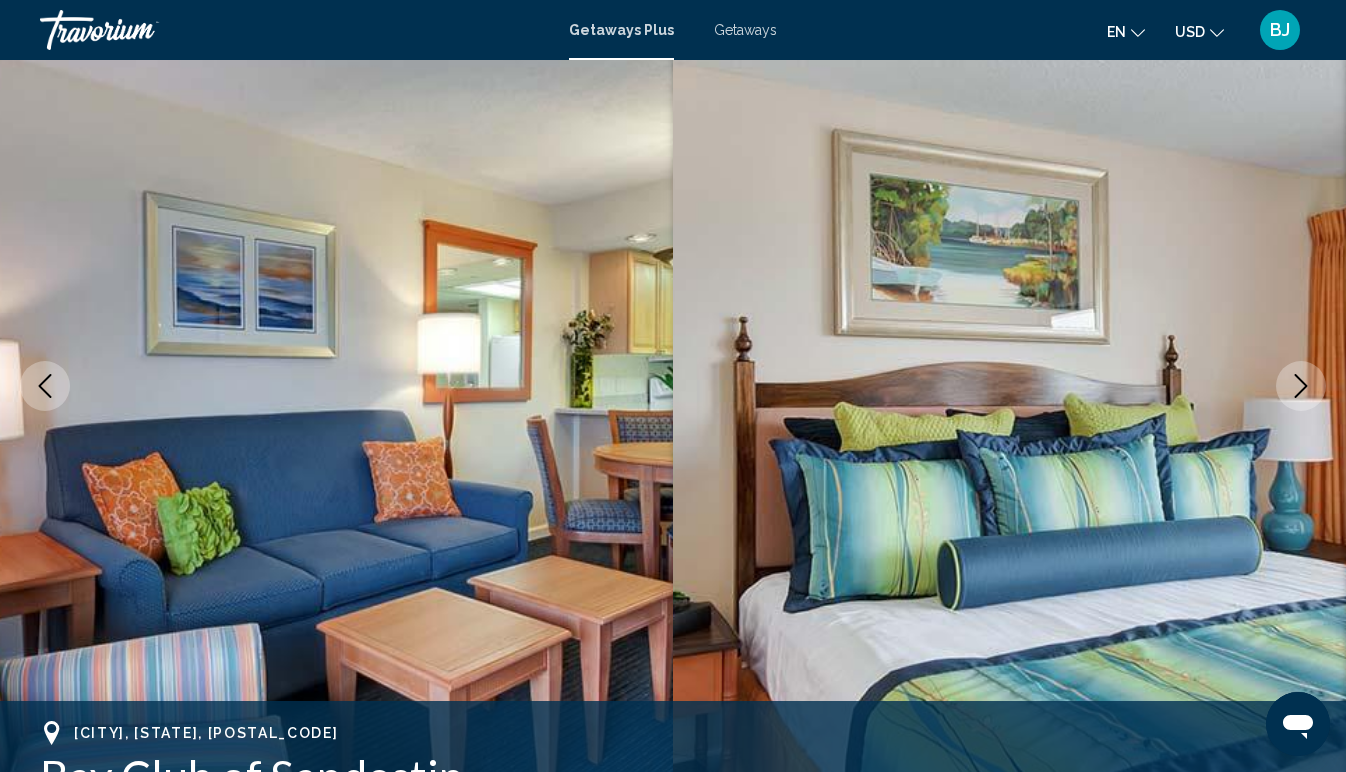 click at bounding box center (1301, 386) 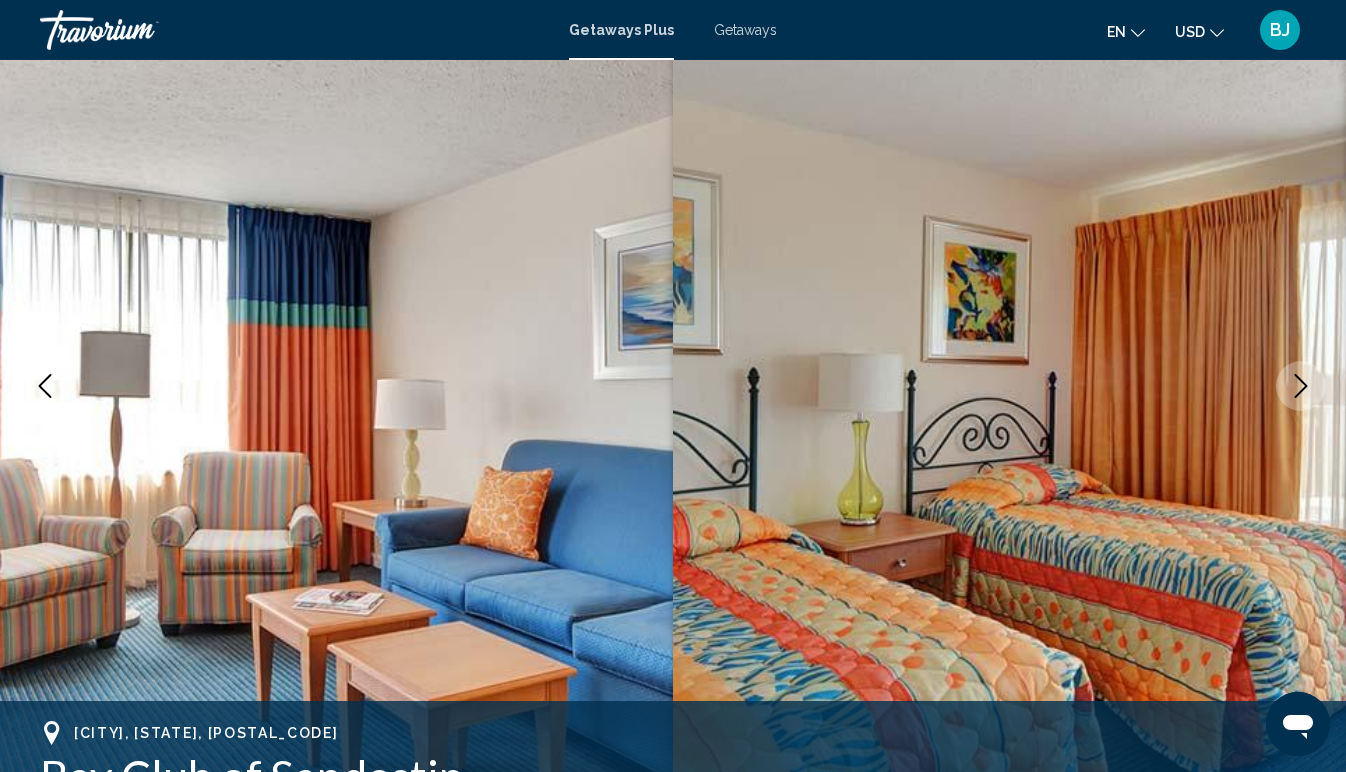 click at bounding box center (1301, 386) 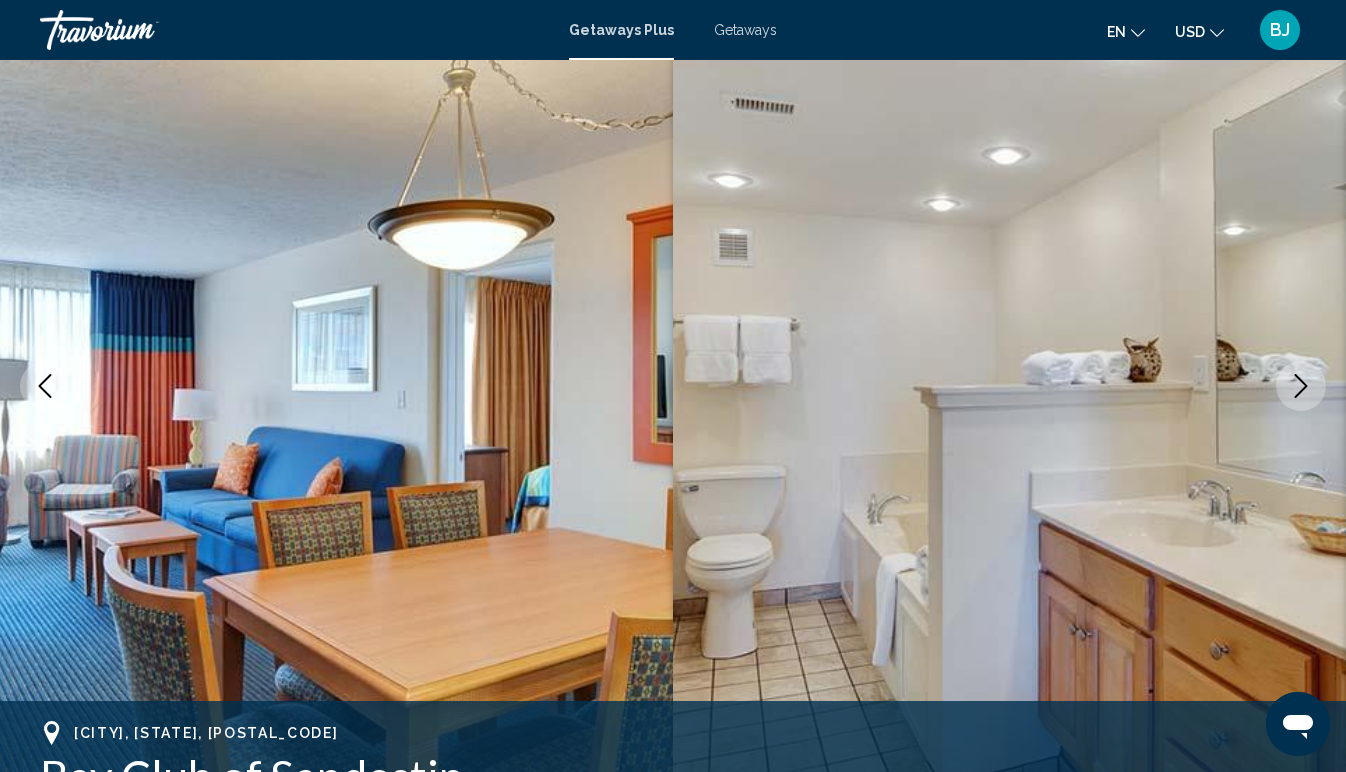 click at bounding box center [1301, 386] 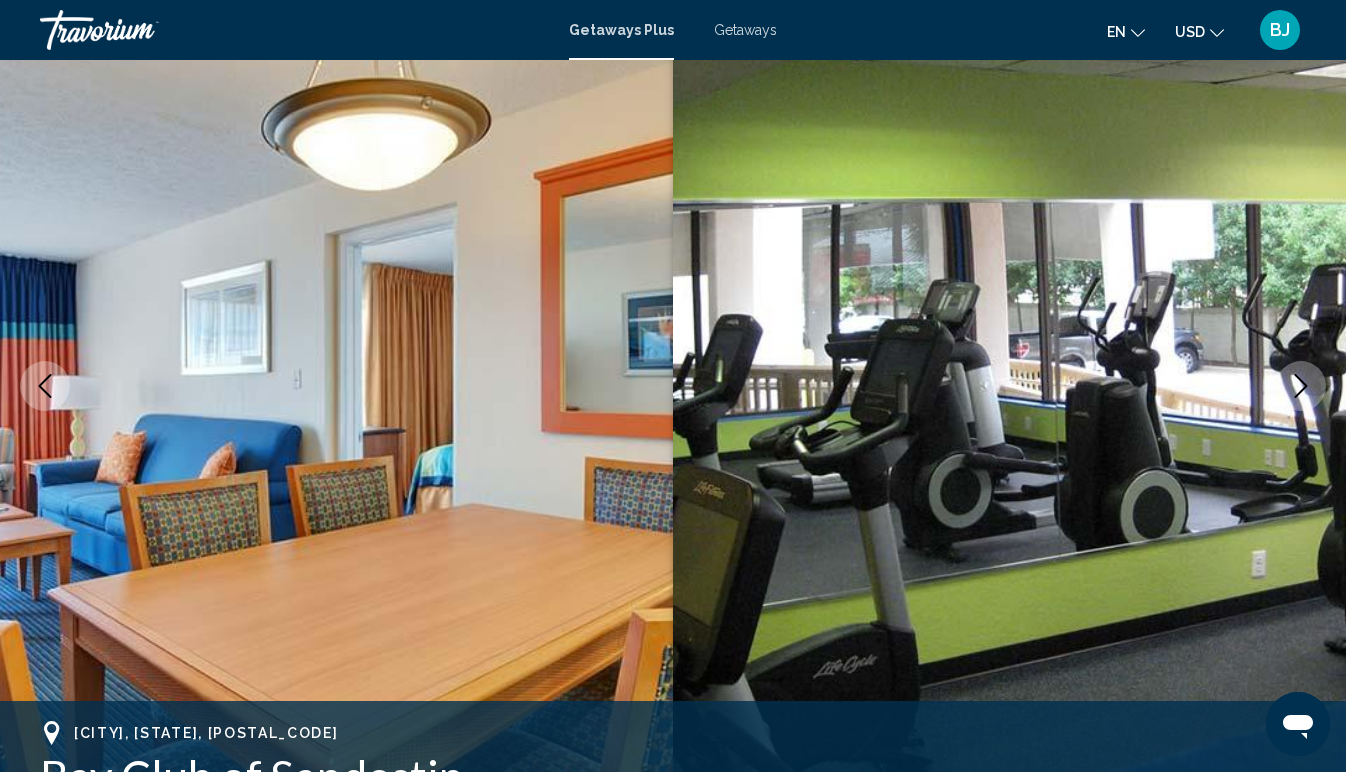 click at bounding box center [1301, 386] 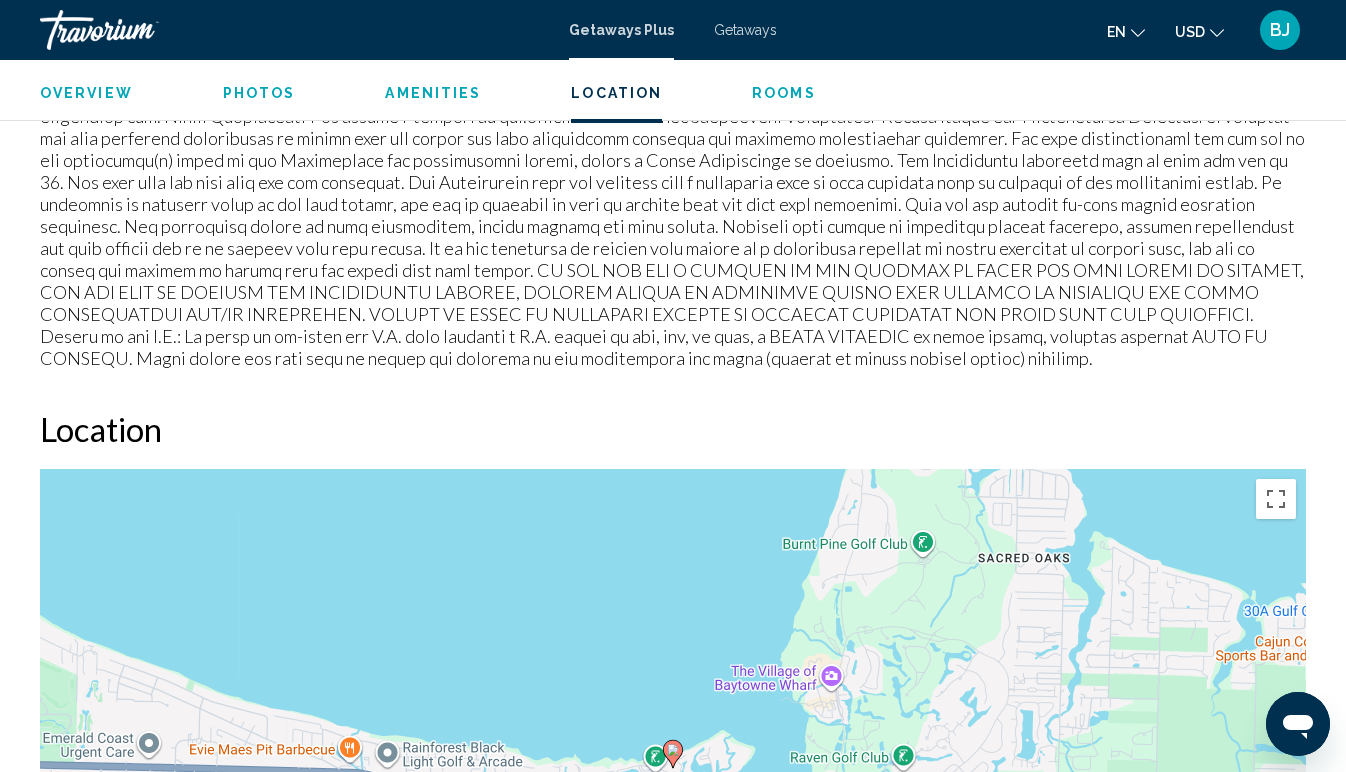 scroll, scrollTop: 2277, scrollLeft: 0, axis: vertical 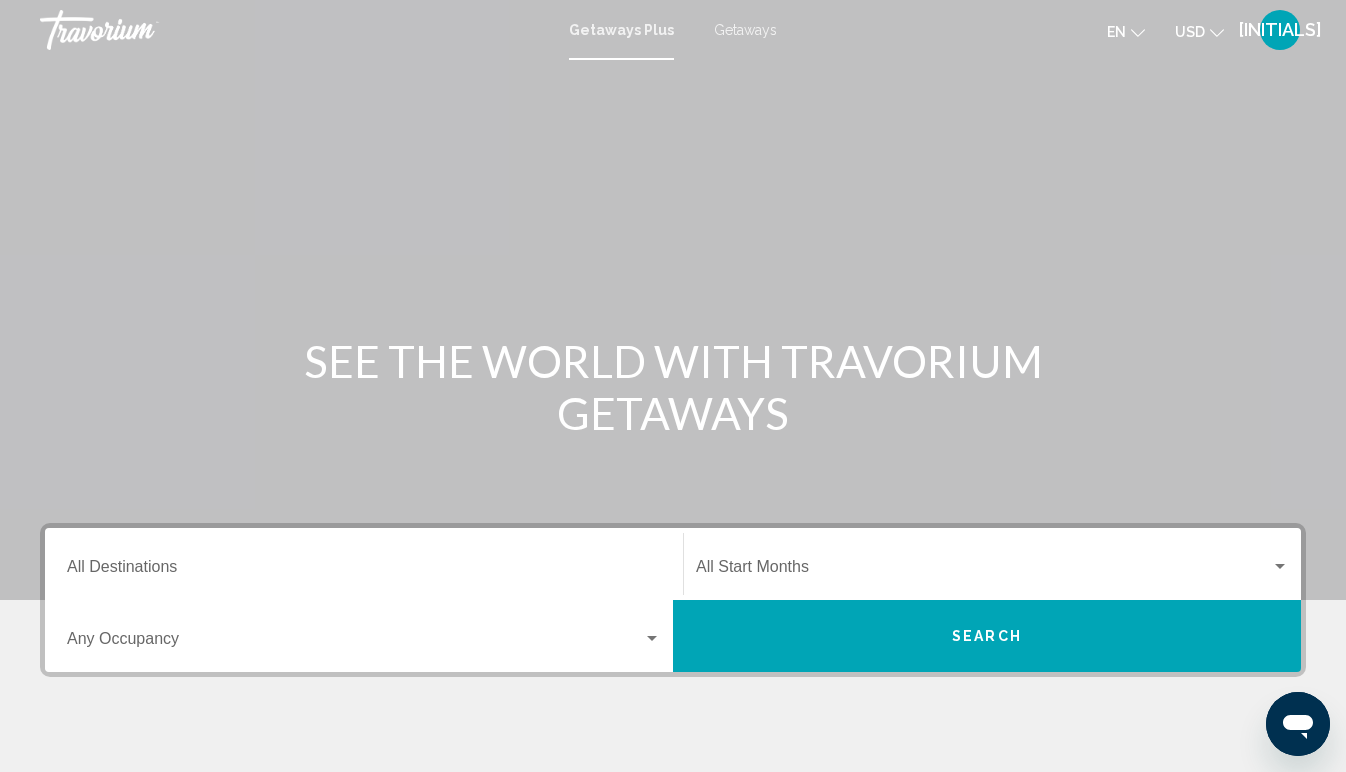 click on "Getaways" at bounding box center [745, 30] 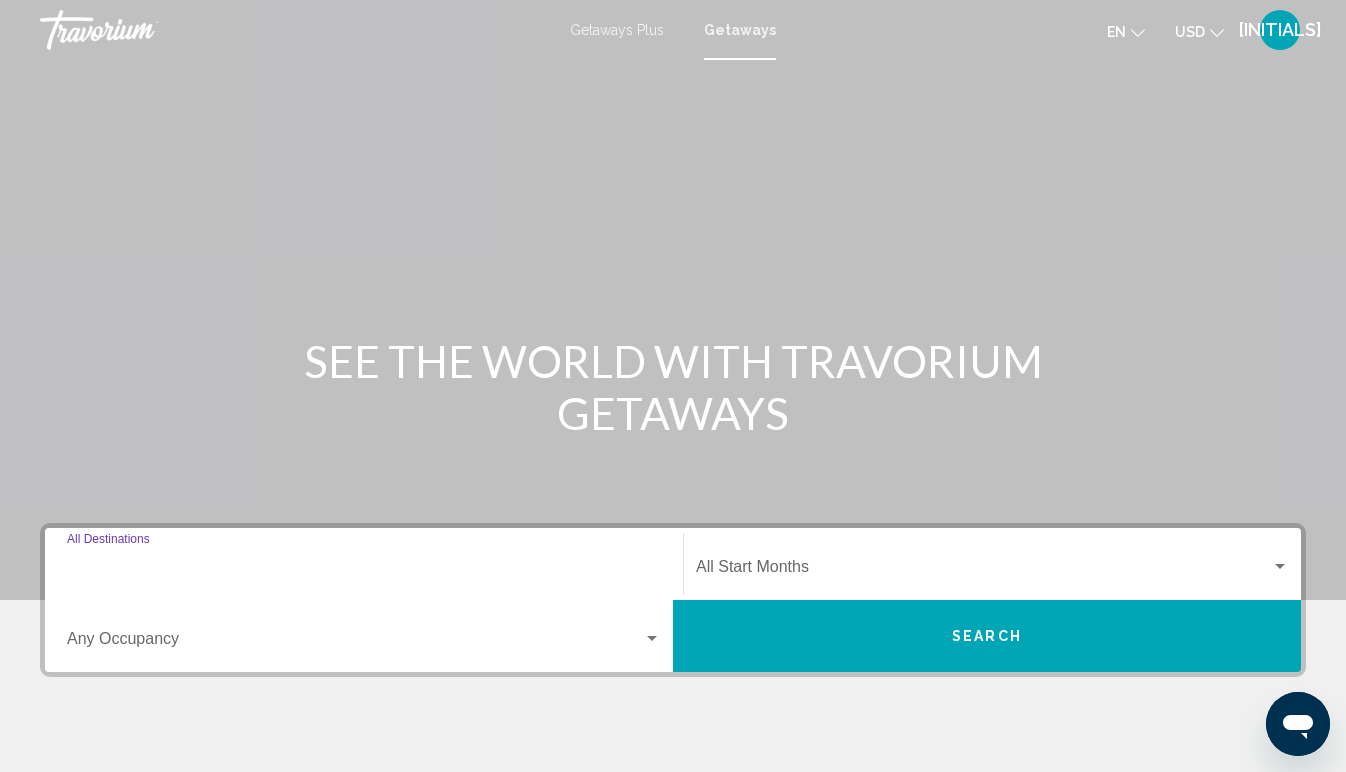 click on "Destination All Destinations" at bounding box center [364, 571] 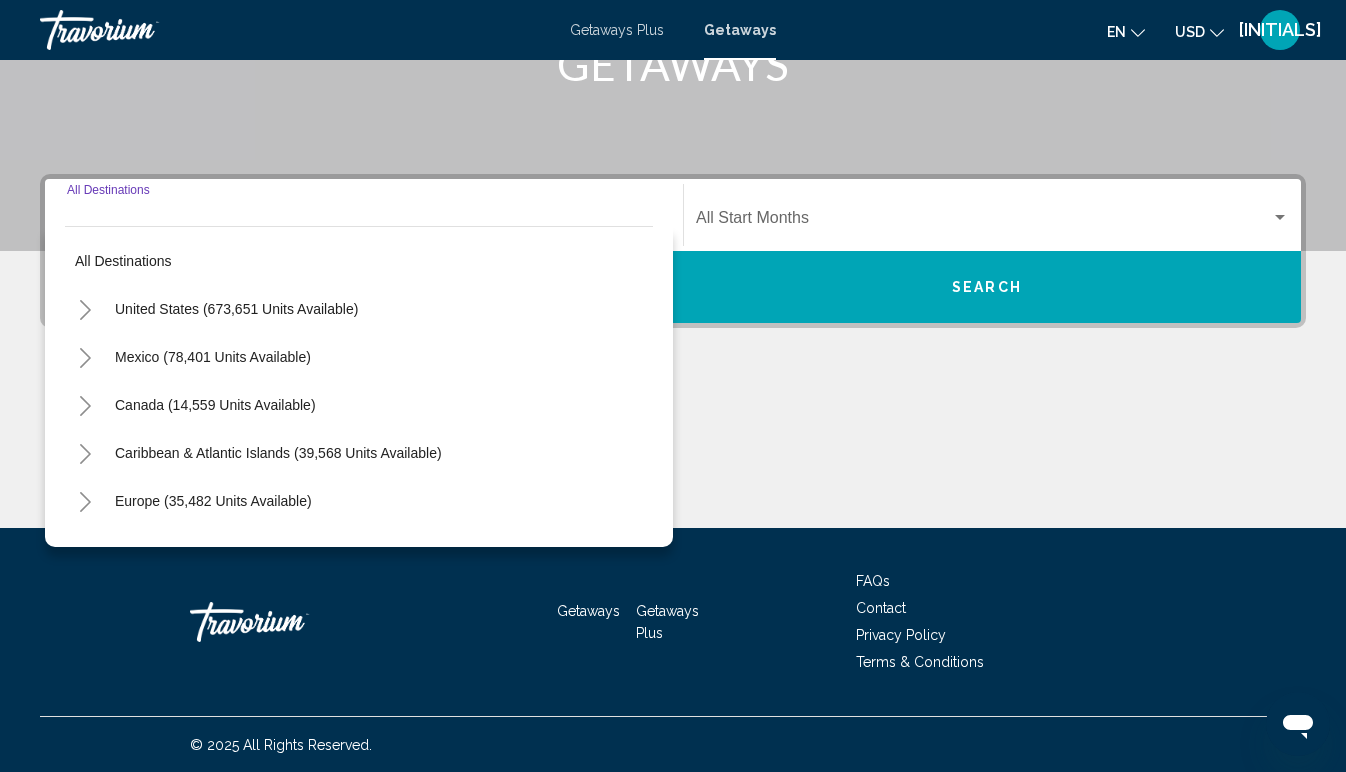 scroll, scrollTop: 350, scrollLeft: 0, axis: vertical 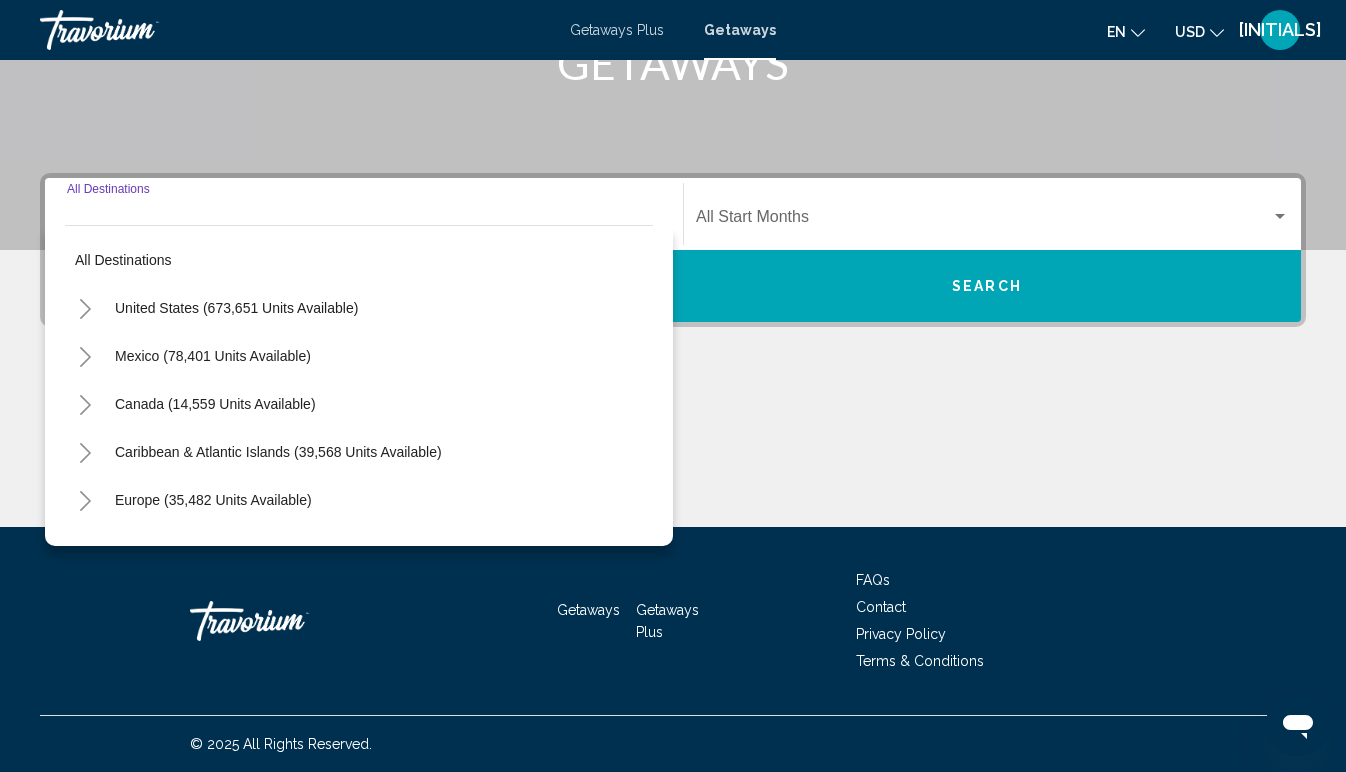 click 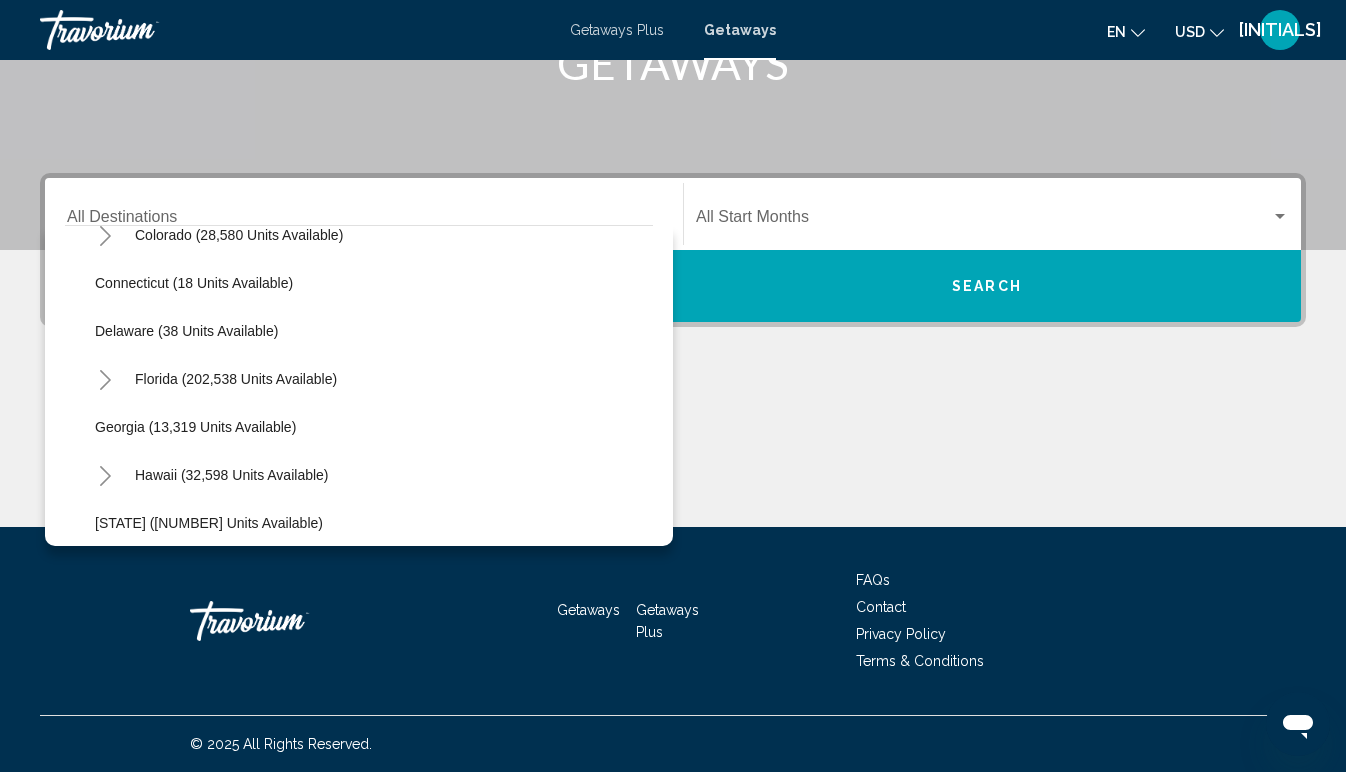 scroll, scrollTop: 314, scrollLeft: 0, axis: vertical 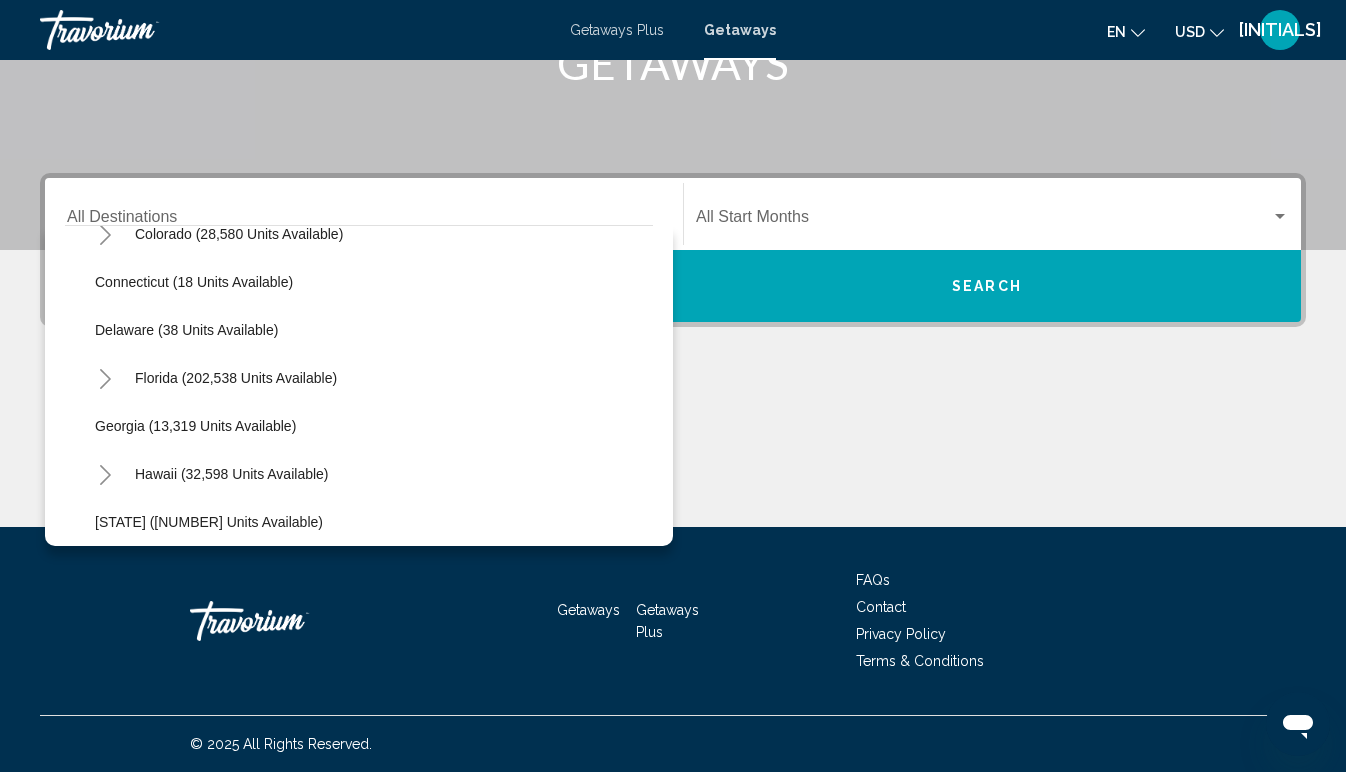 click 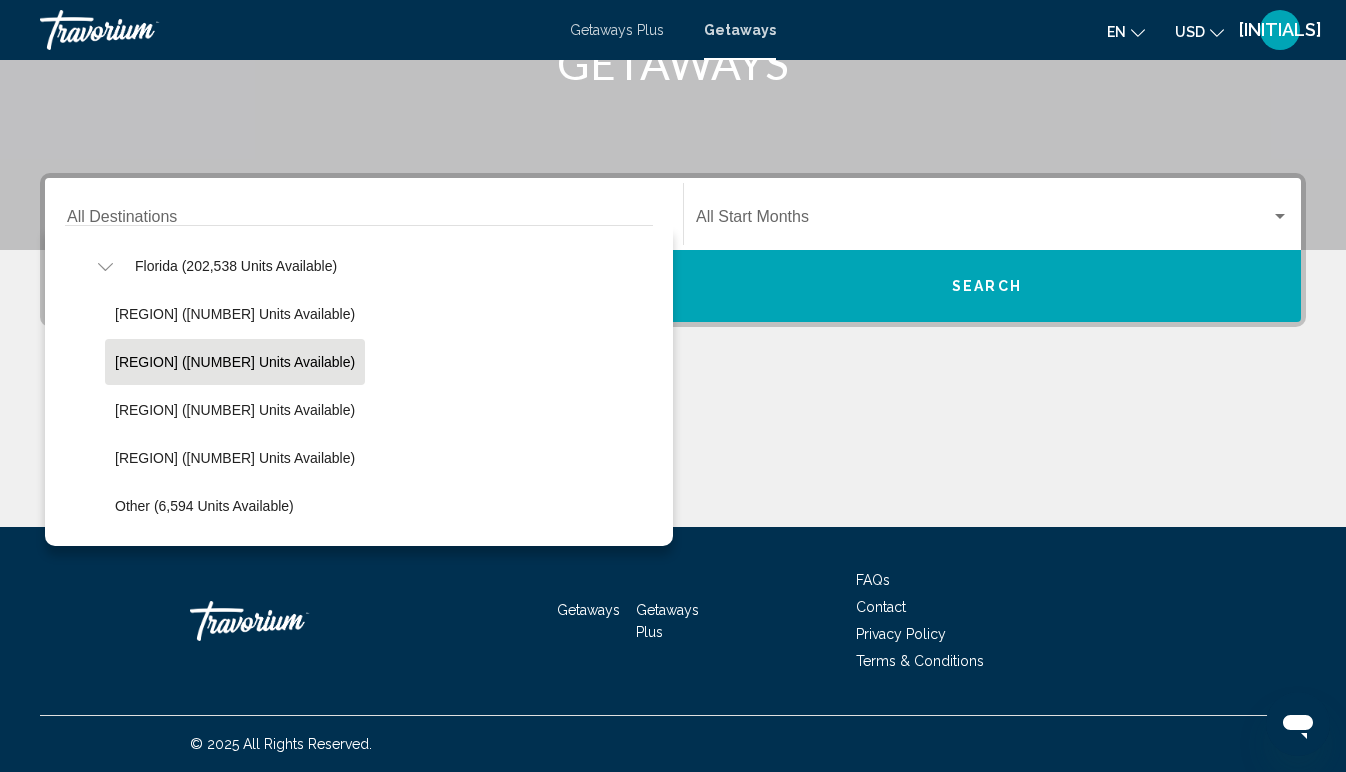 scroll, scrollTop: 428, scrollLeft: 0, axis: vertical 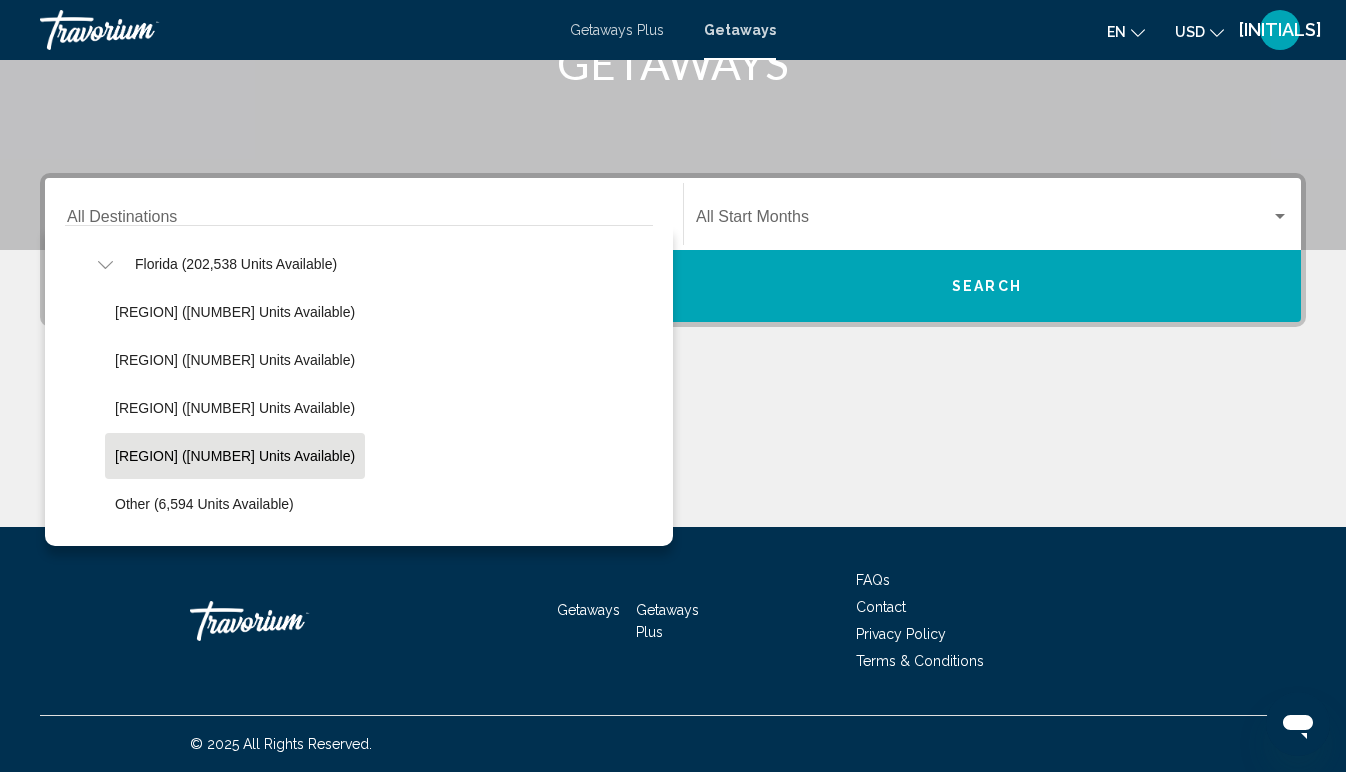 click on "[REGION] ([NUMBER] units available)" 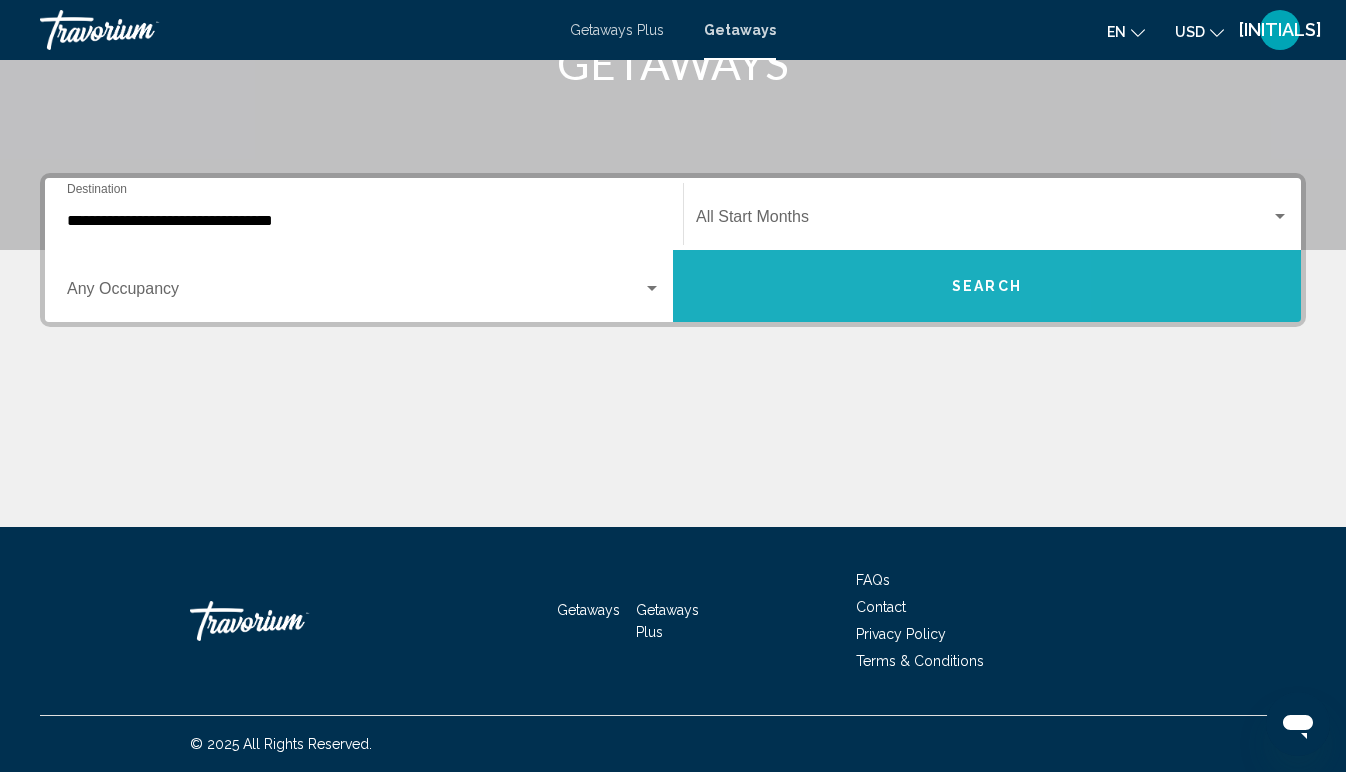 click on "Search" at bounding box center [987, 286] 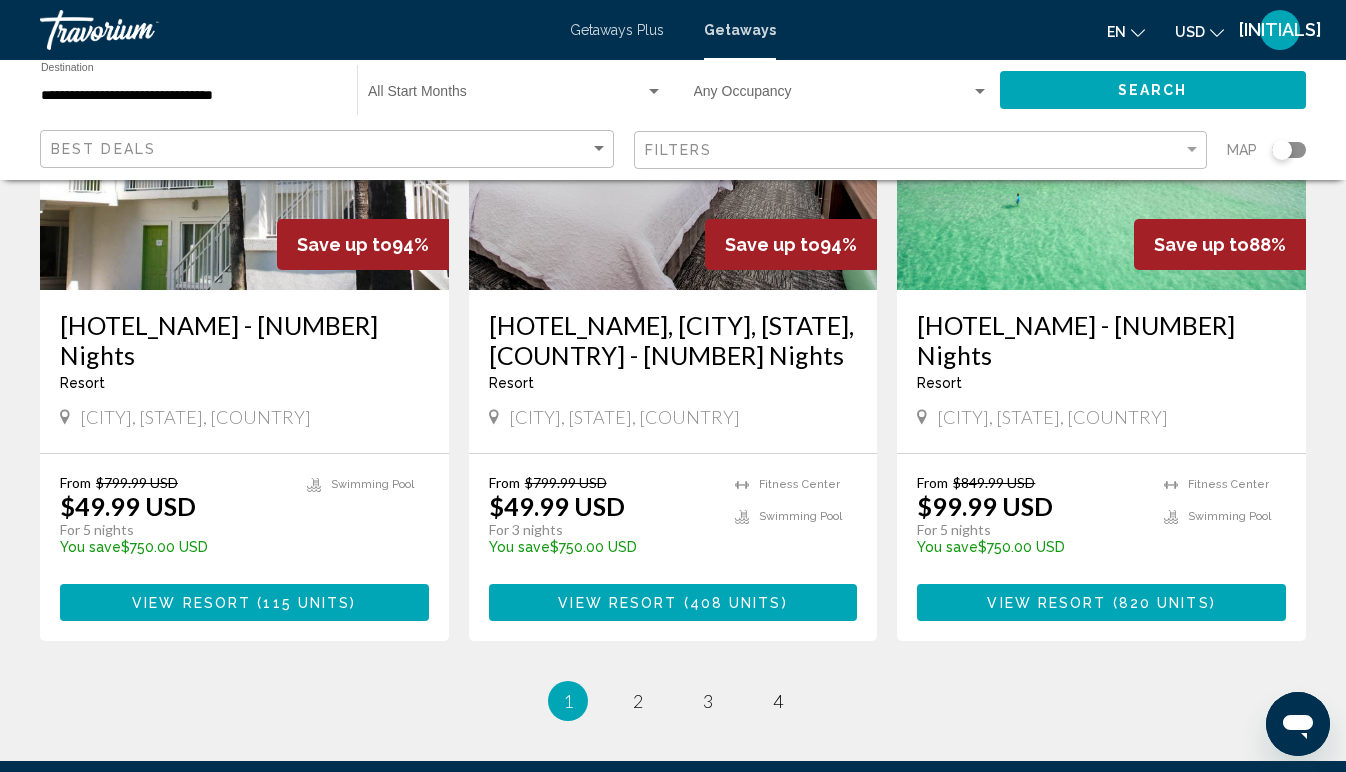 scroll, scrollTop: 2435, scrollLeft: 0, axis: vertical 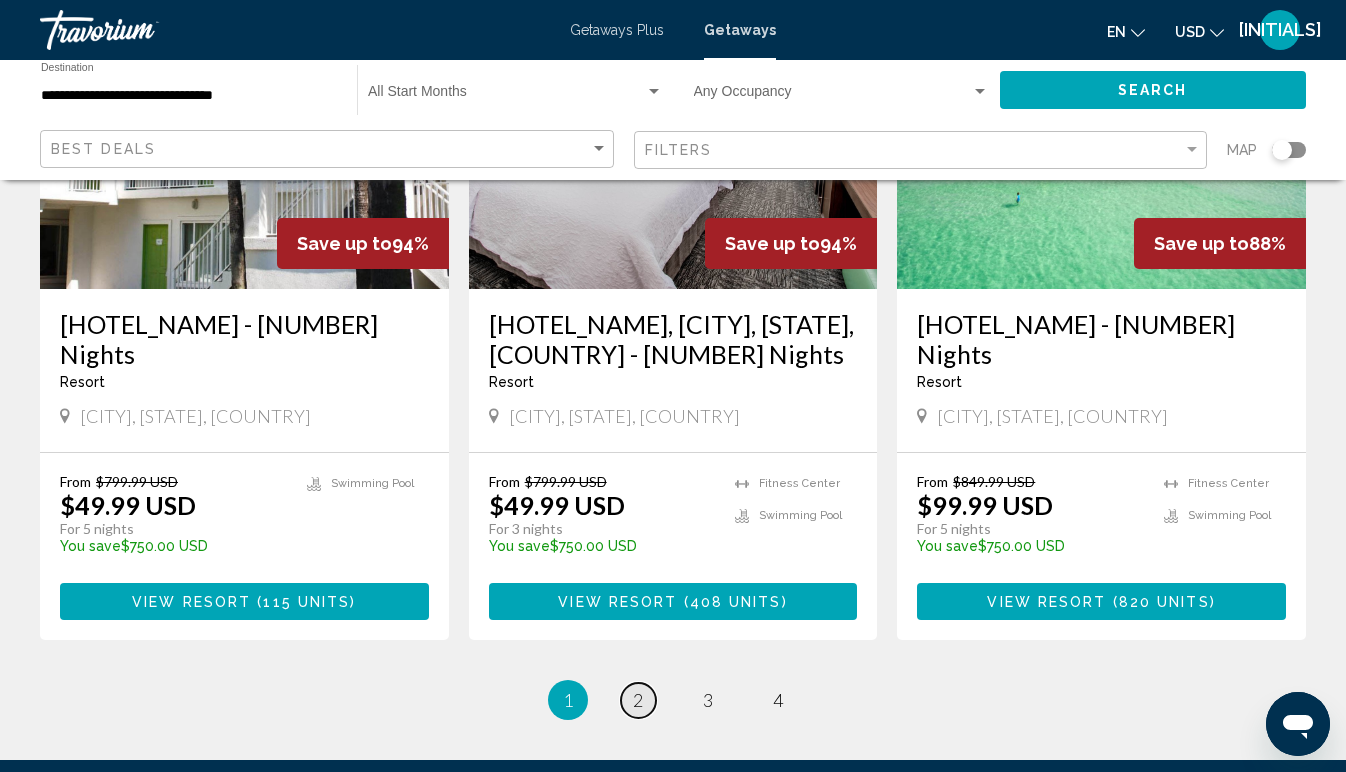 click on "2" at bounding box center (638, 700) 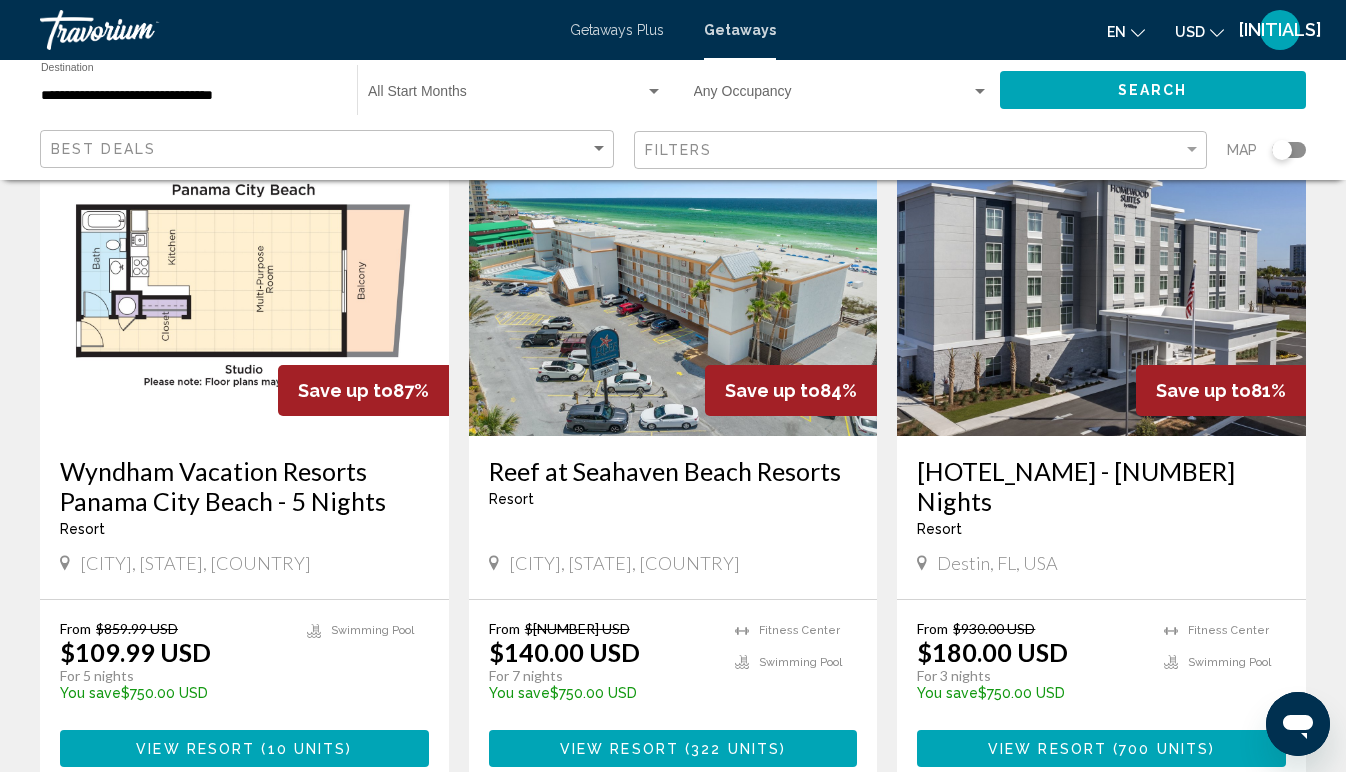 scroll, scrollTop: 155, scrollLeft: 0, axis: vertical 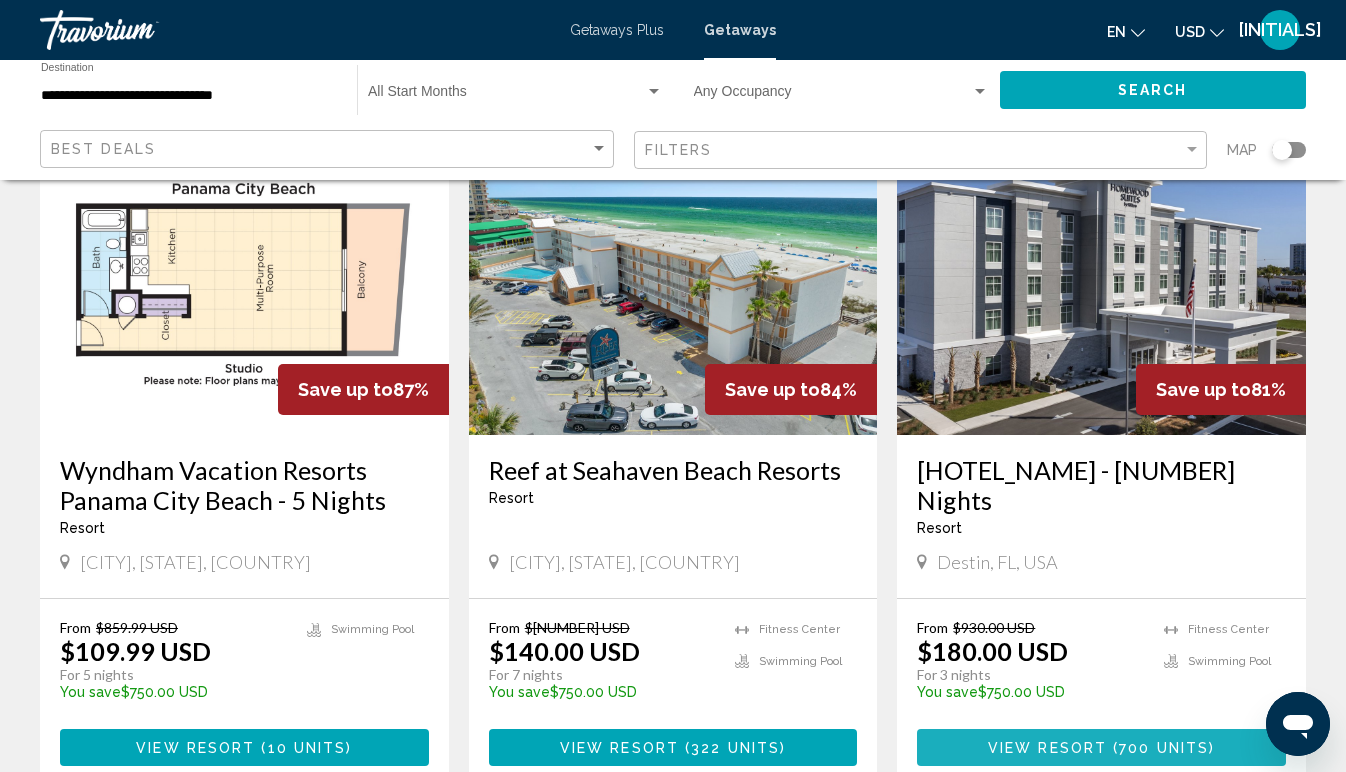 click on "View Resort" at bounding box center (1047, 748) 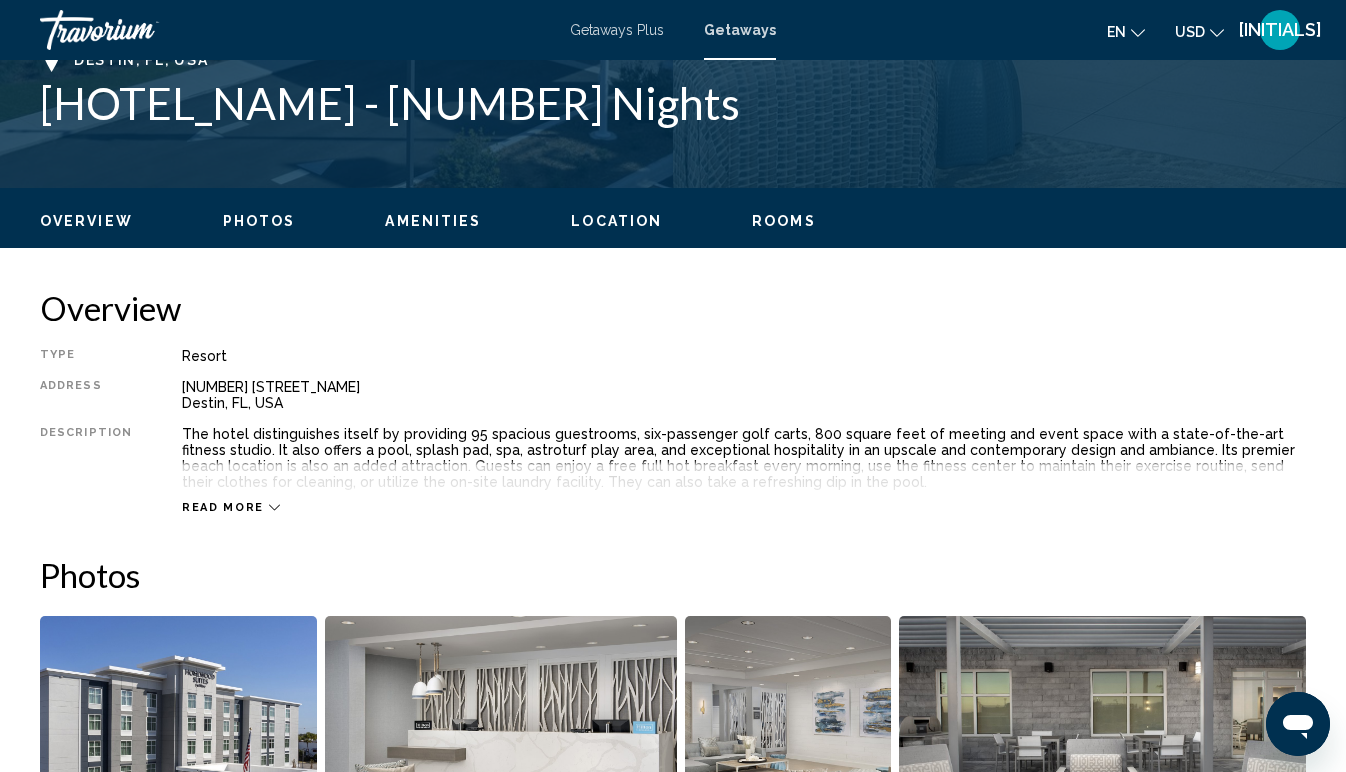 scroll, scrollTop: 826, scrollLeft: 0, axis: vertical 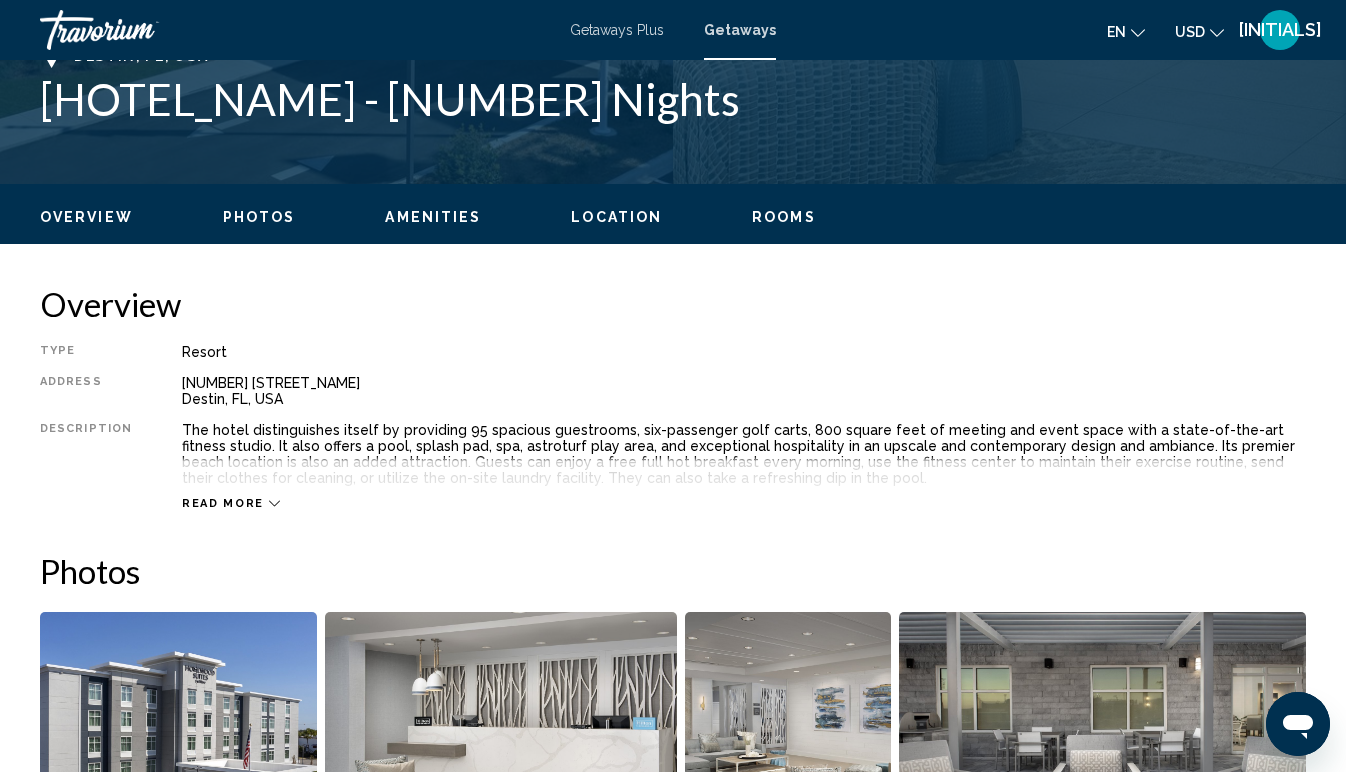 click on "Read more" at bounding box center [223, 503] 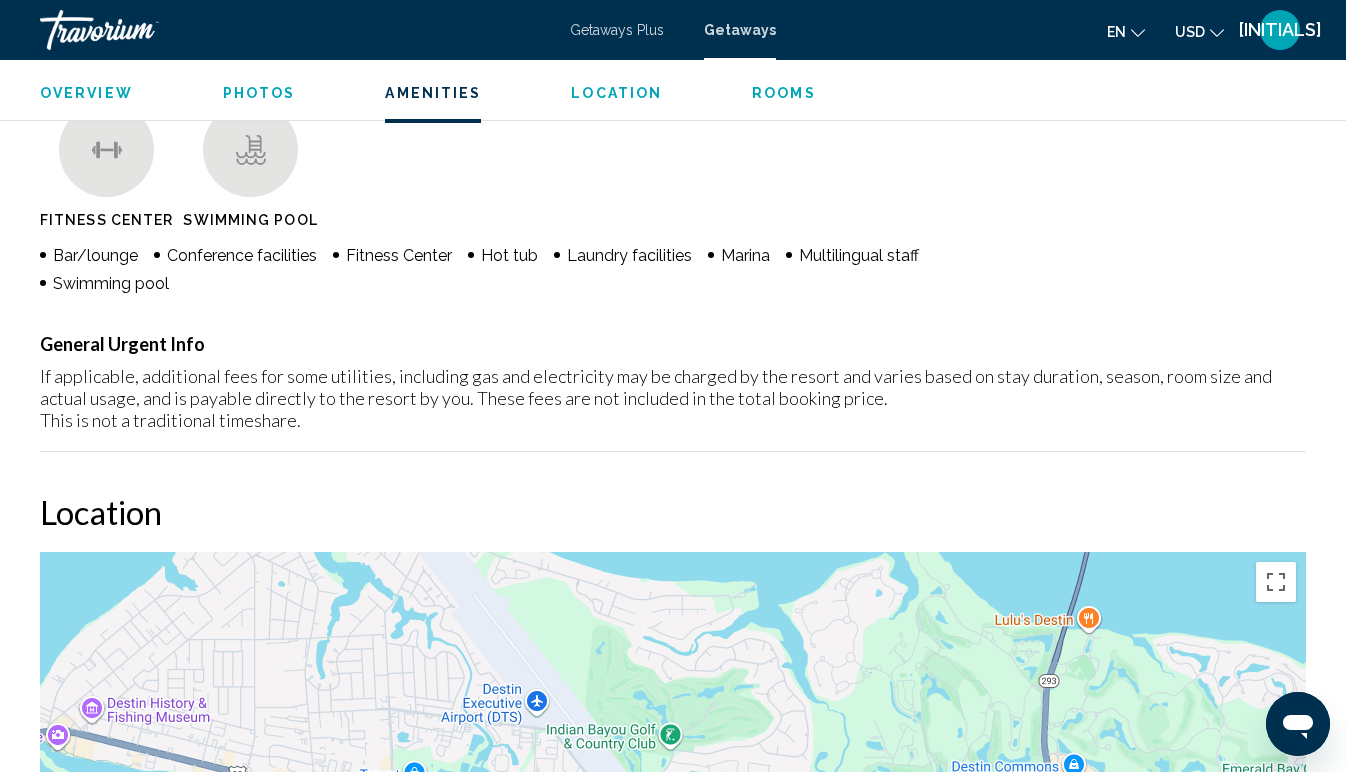 scroll, scrollTop: 1870, scrollLeft: 0, axis: vertical 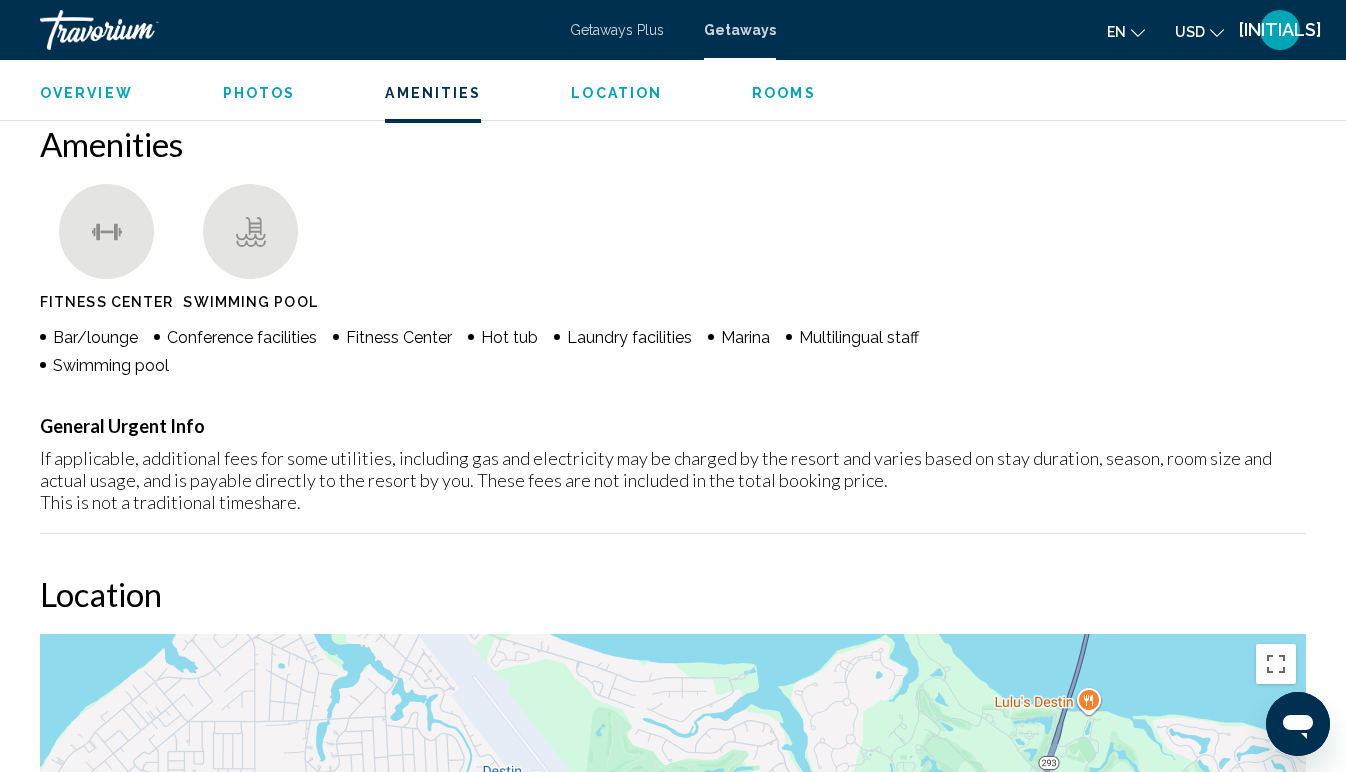 click on "General Urgent Info If applicable, additional fees for some utilities, including gas and electricity may be charged by the resort and varies based on stay duration, season, room size and actual usage, and is payable directly to the resort by you. These fees are not included in the total booking price. This is not a traditional timeshare." at bounding box center [673, 474] 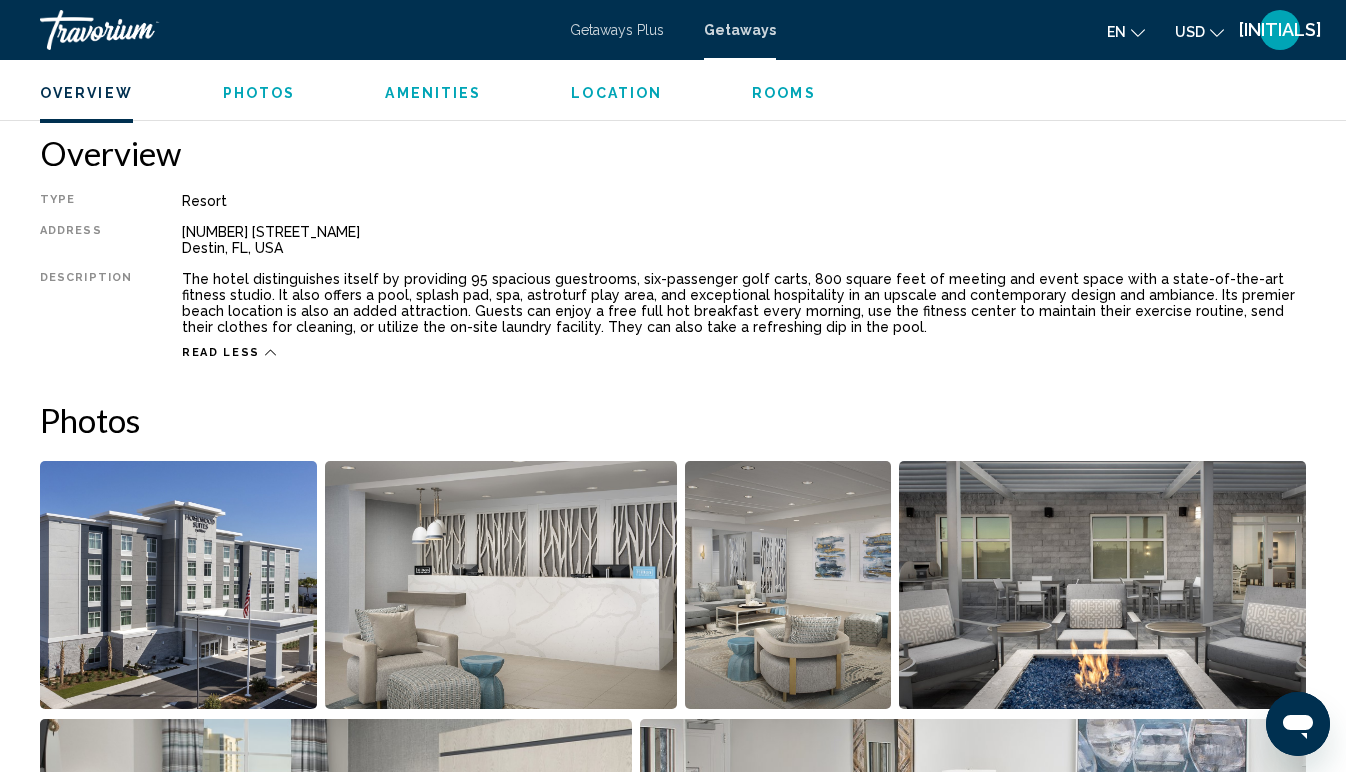 scroll, scrollTop: 977, scrollLeft: 0, axis: vertical 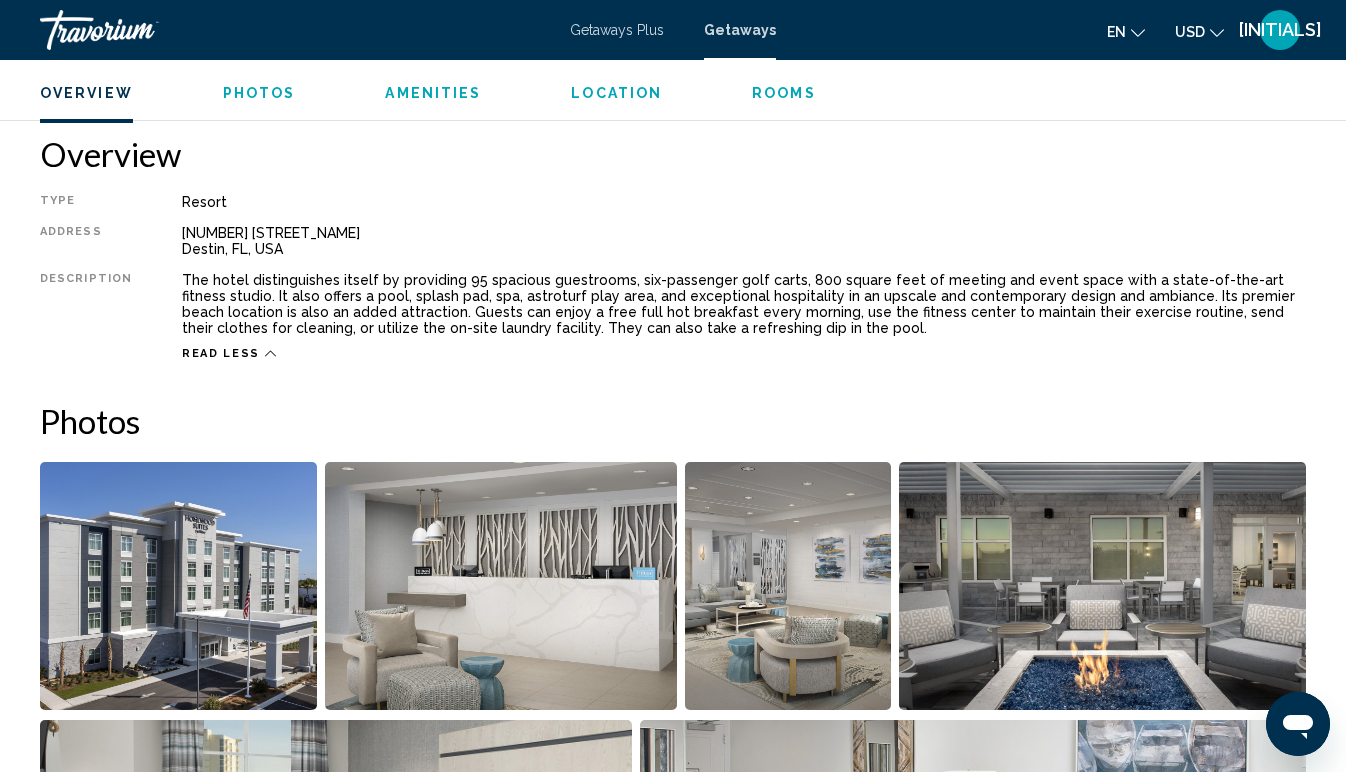 click on "Location" at bounding box center [616, 93] 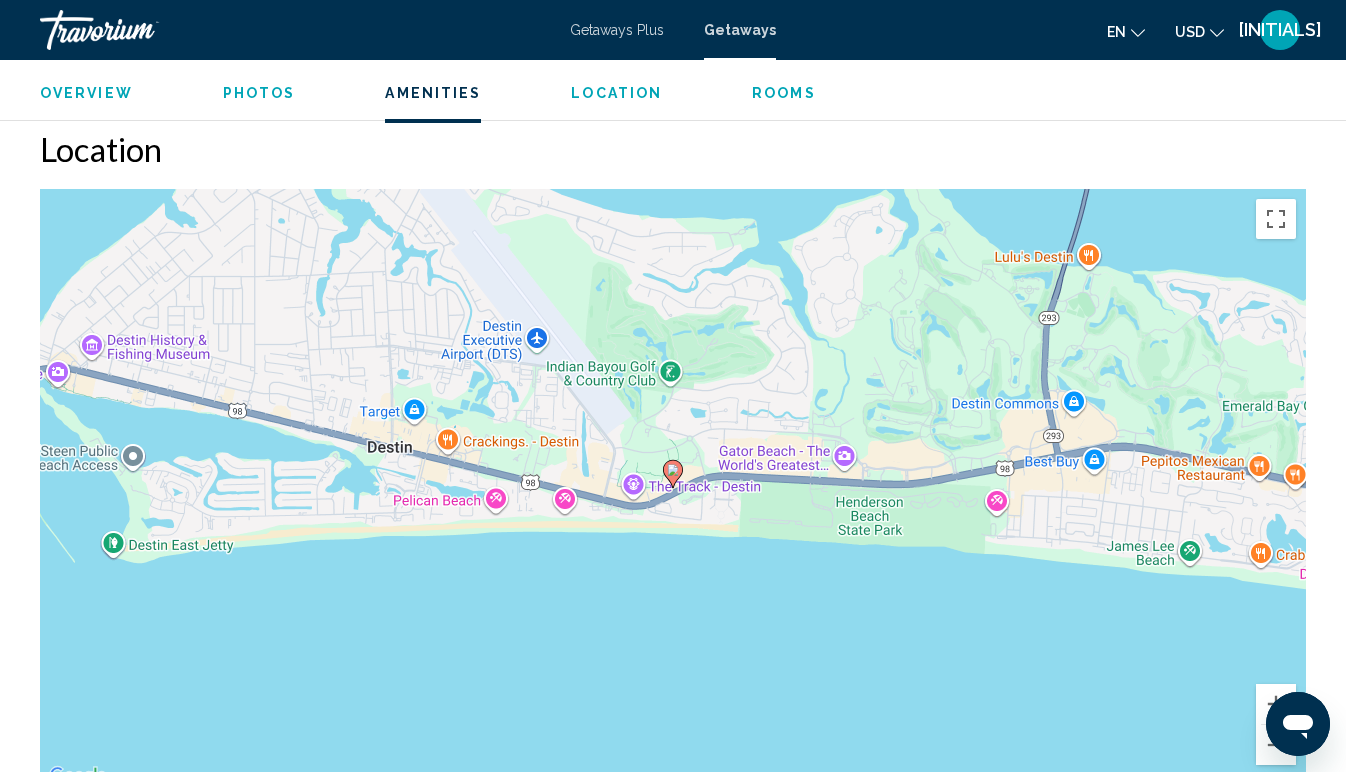 scroll, scrollTop: 2324, scrollLeft: 0, axis: vertical 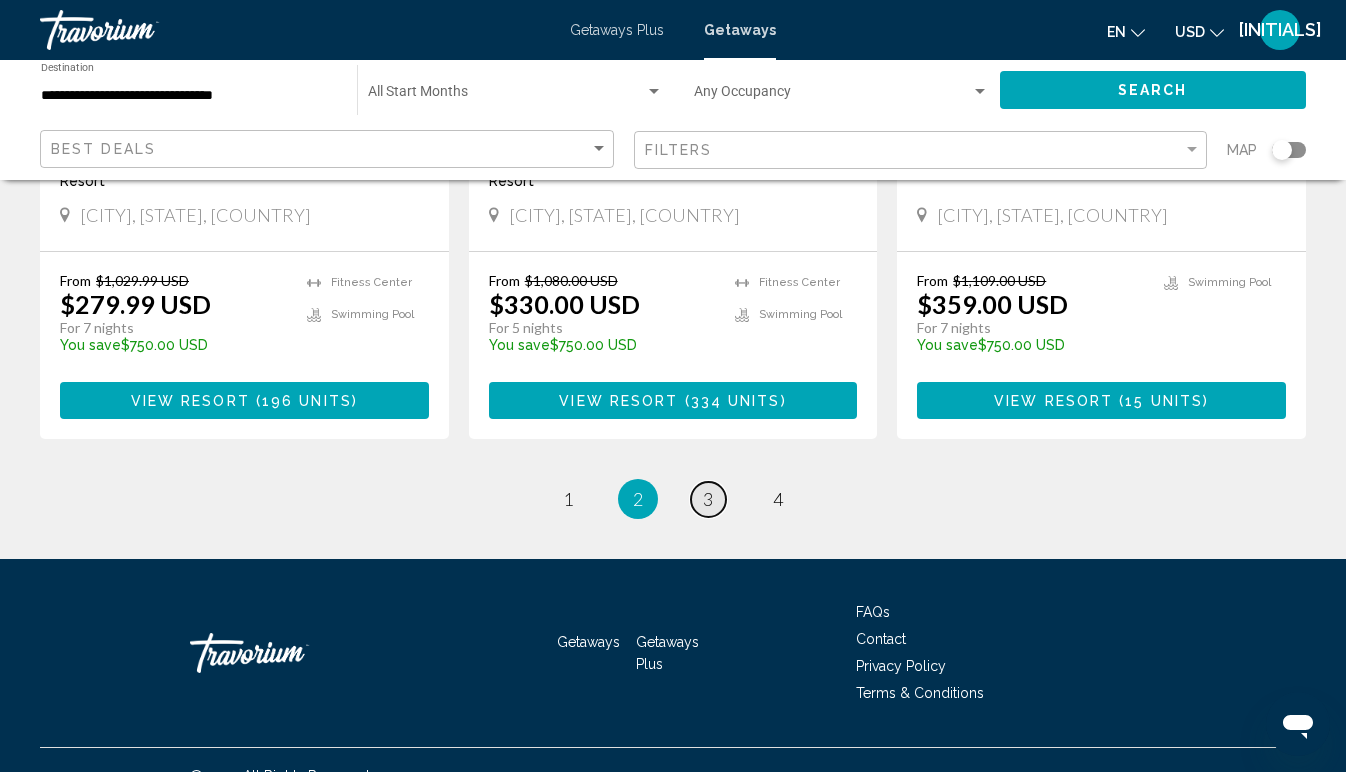 click on "3" at bounding box center (708, 499) 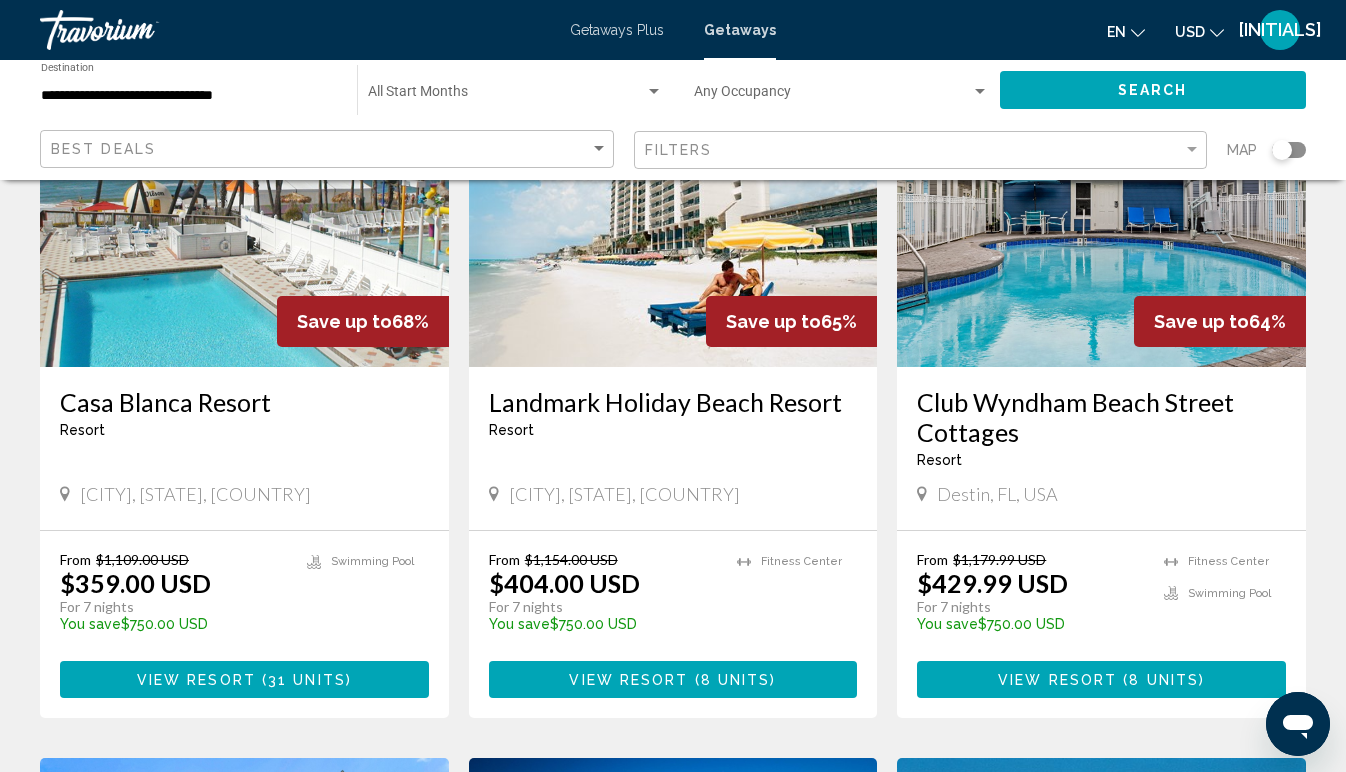 scroll, scrollTop: 242, scrollLeft: 0, axis: vertical 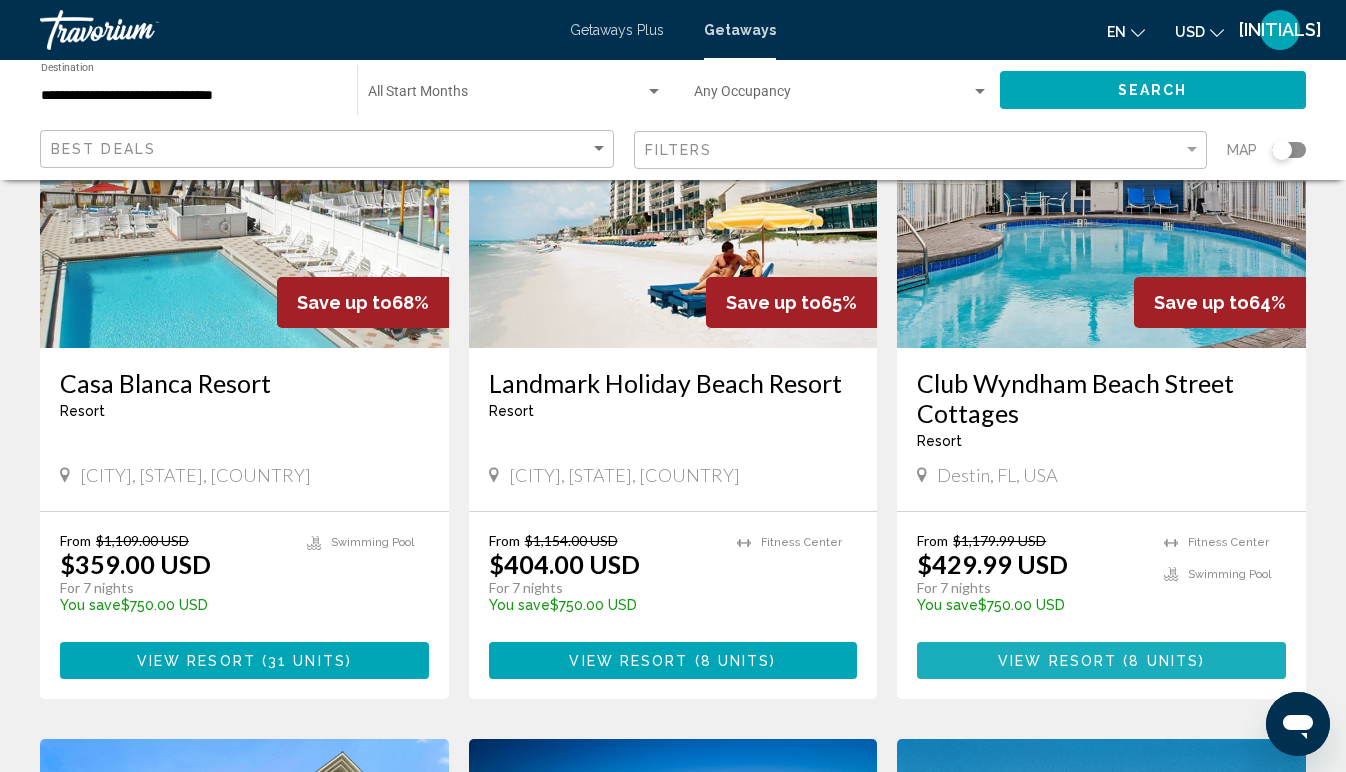 click on "View Resort" at bounding box center [1057, 661] 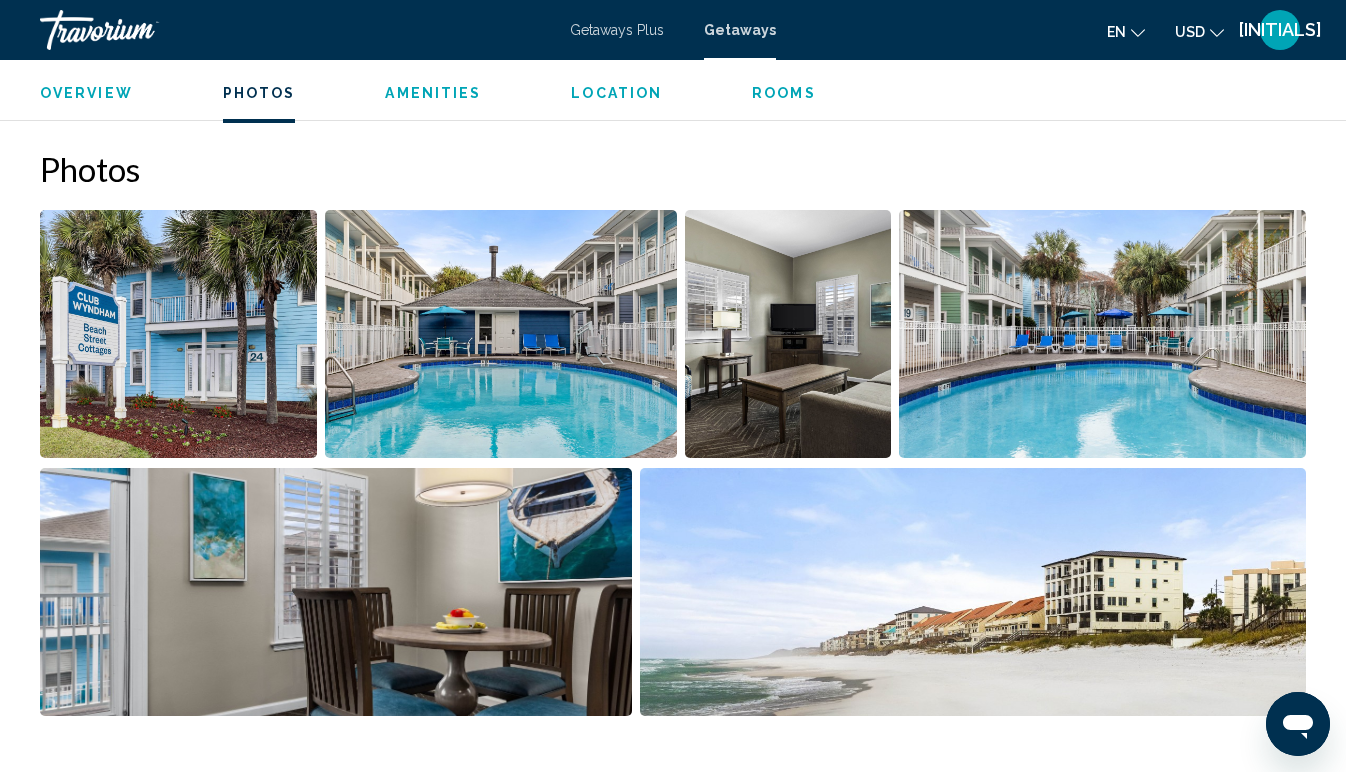 scroll, scrollTop: 1228, scrollLeft: 0, axis: vertical 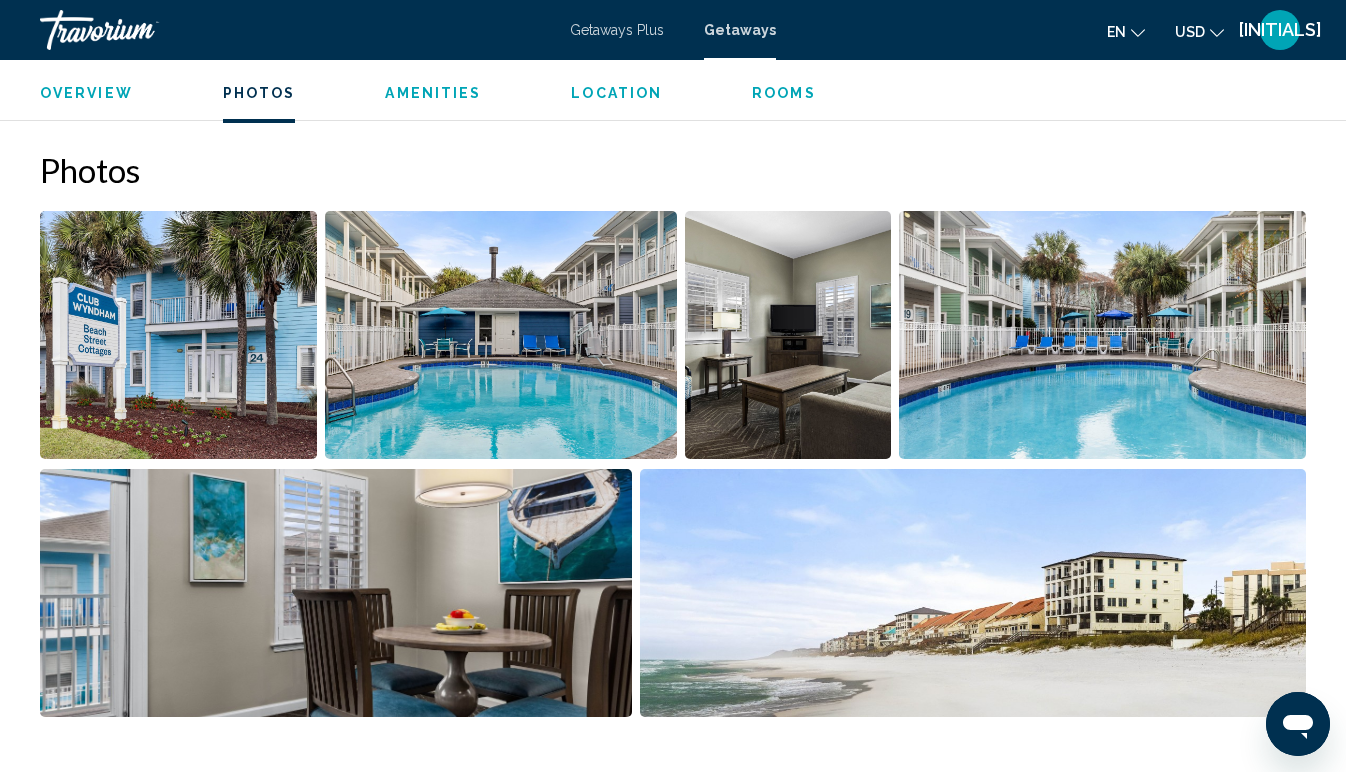click at bounding box center (178, 335) 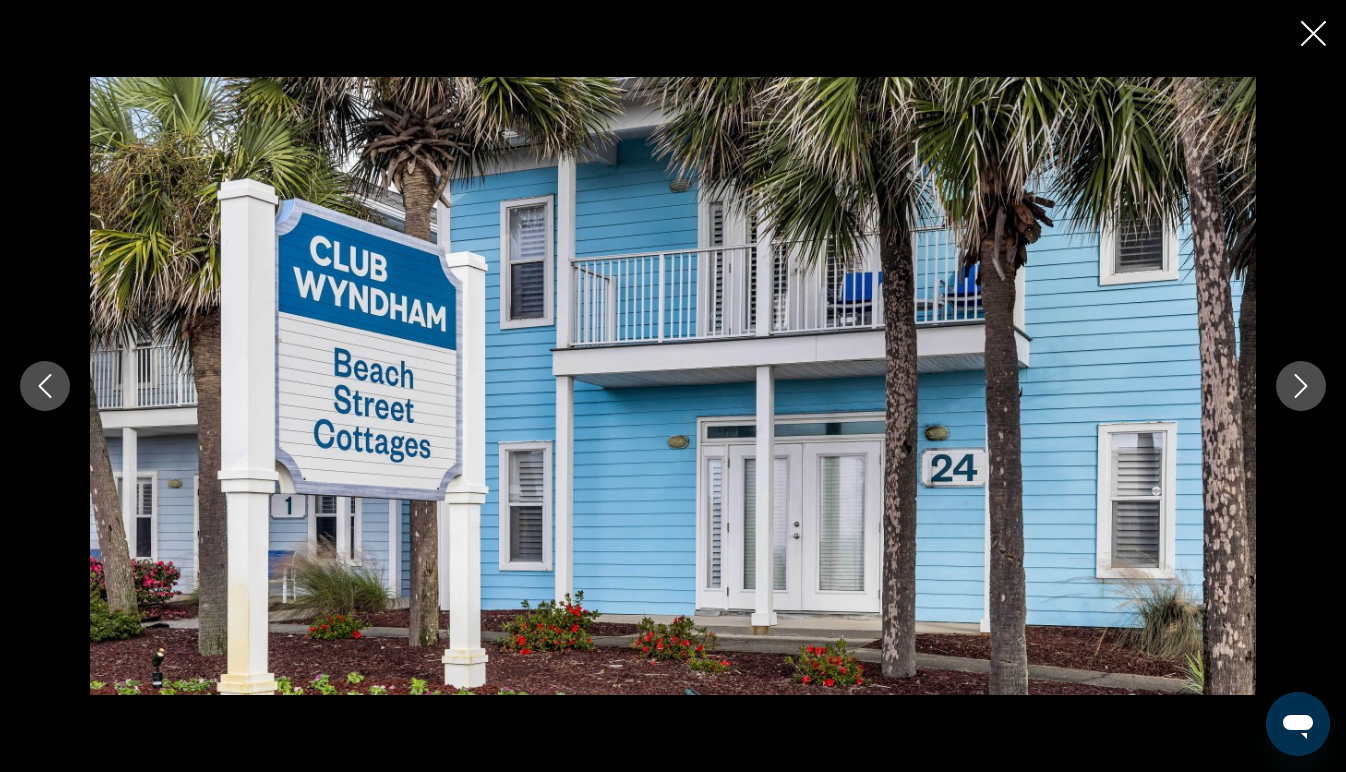 click at bounding box center [1301, 386] 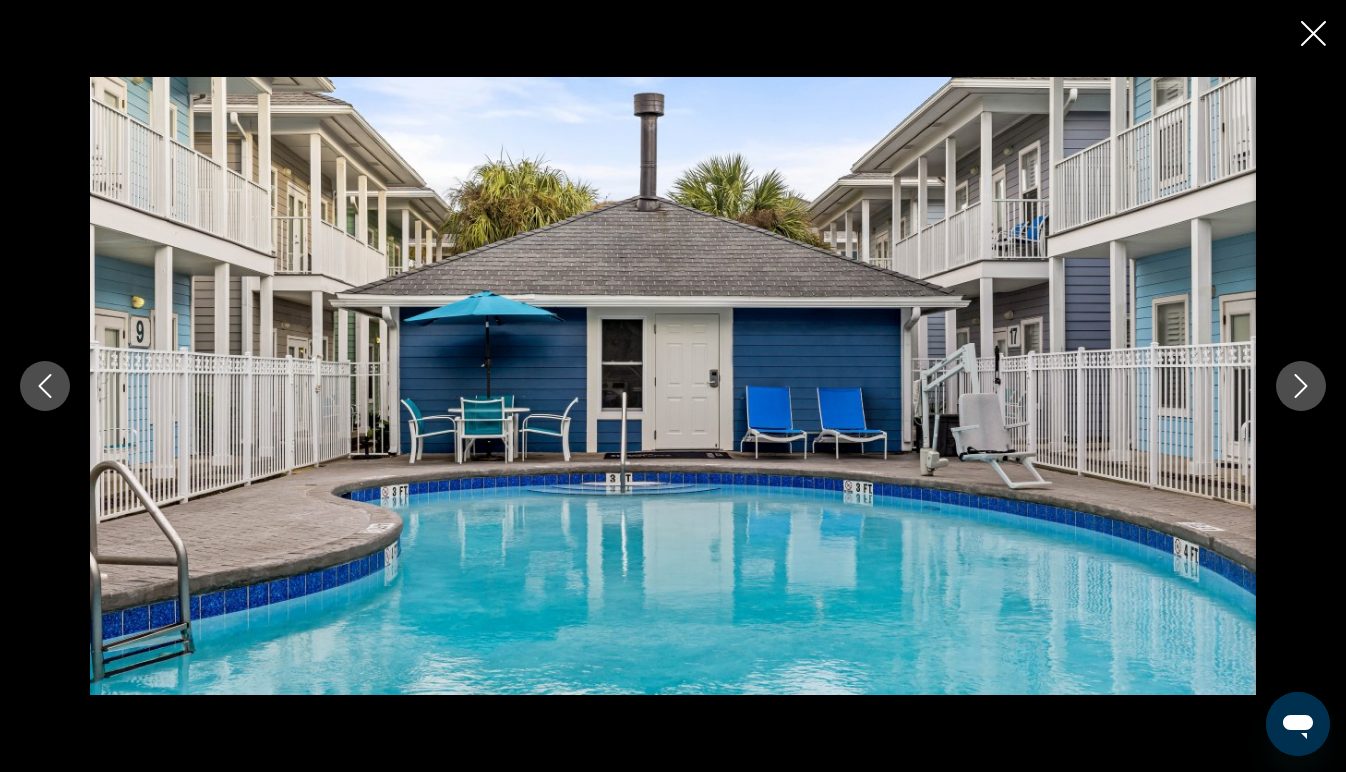 click 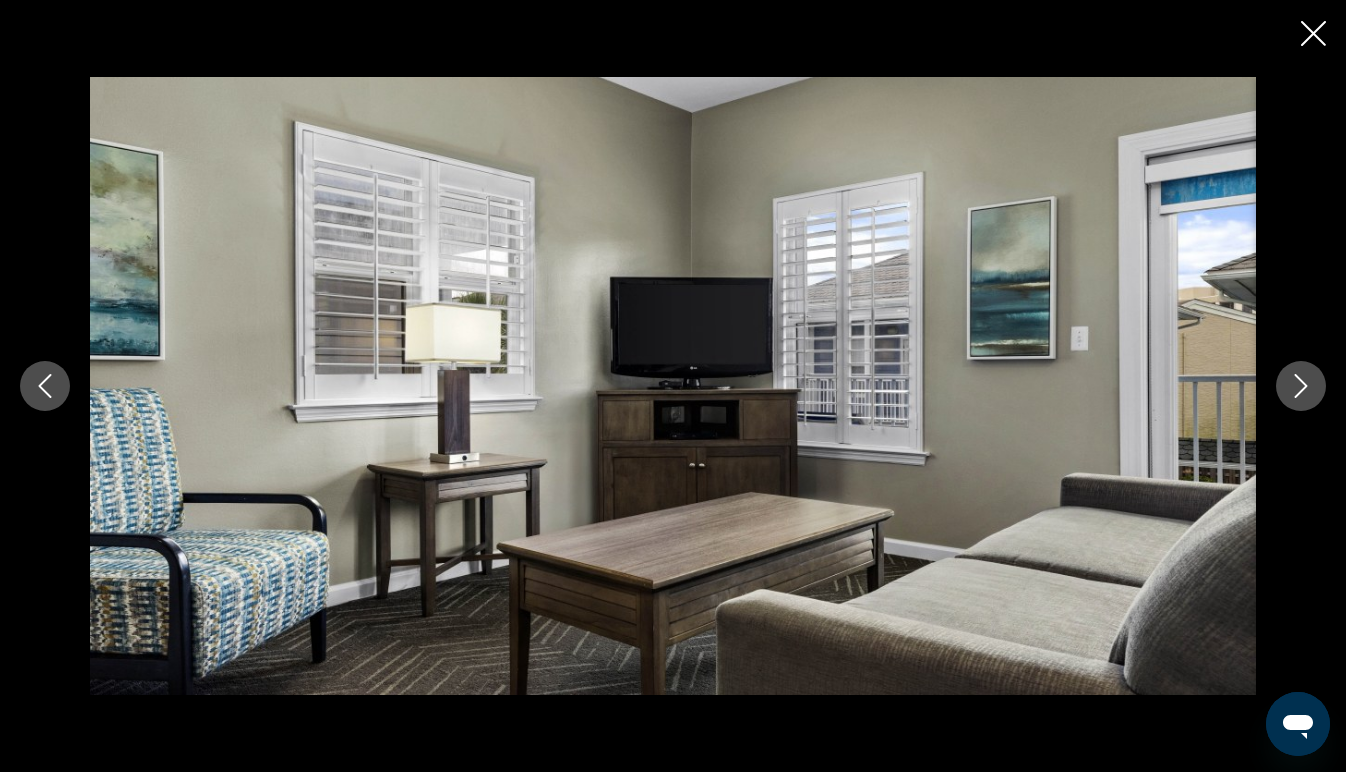 click 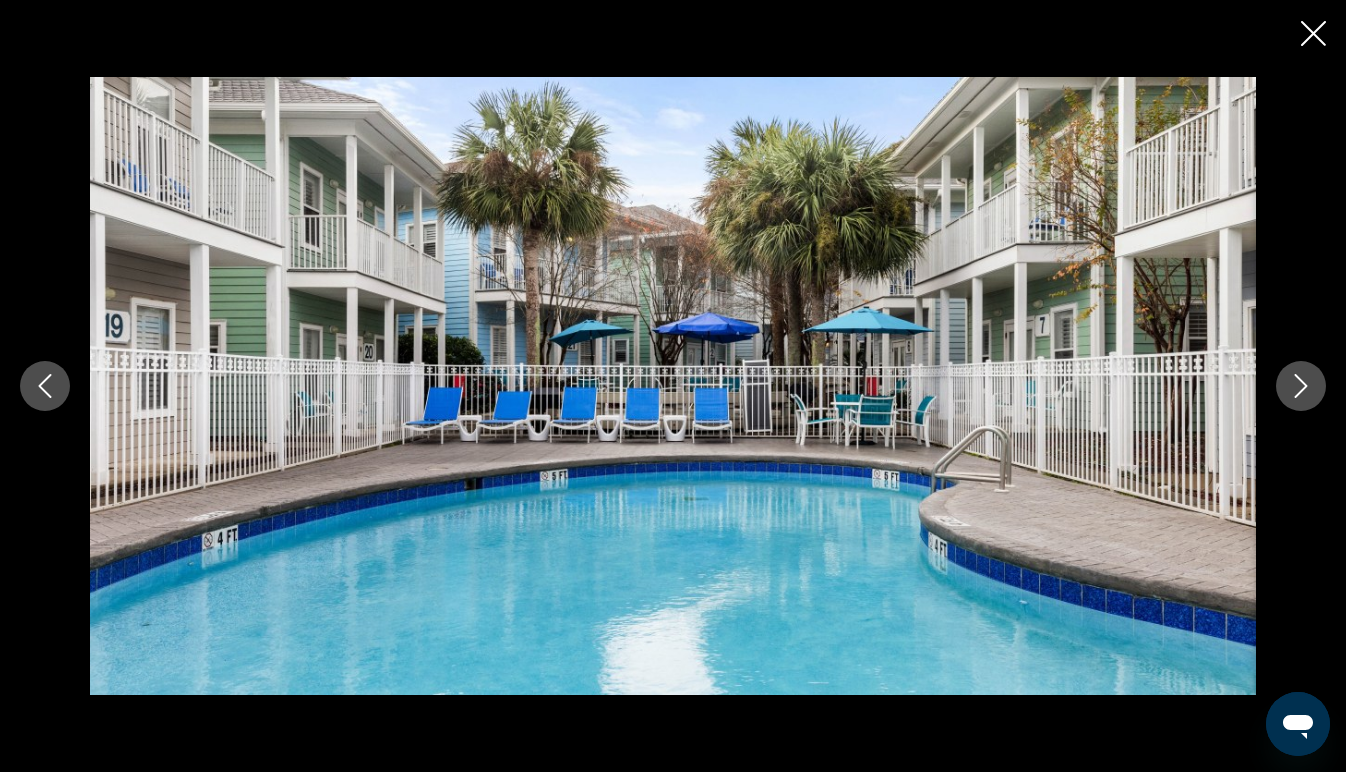 click 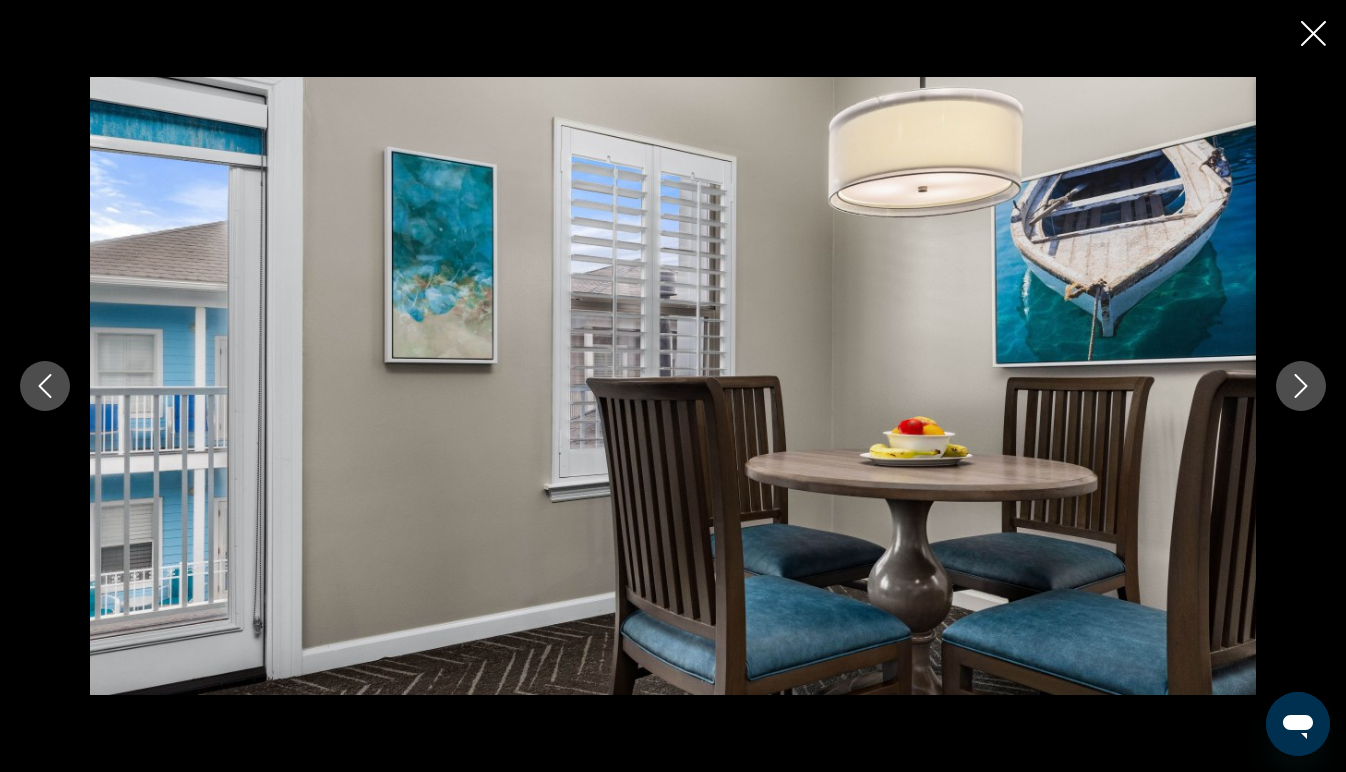 click 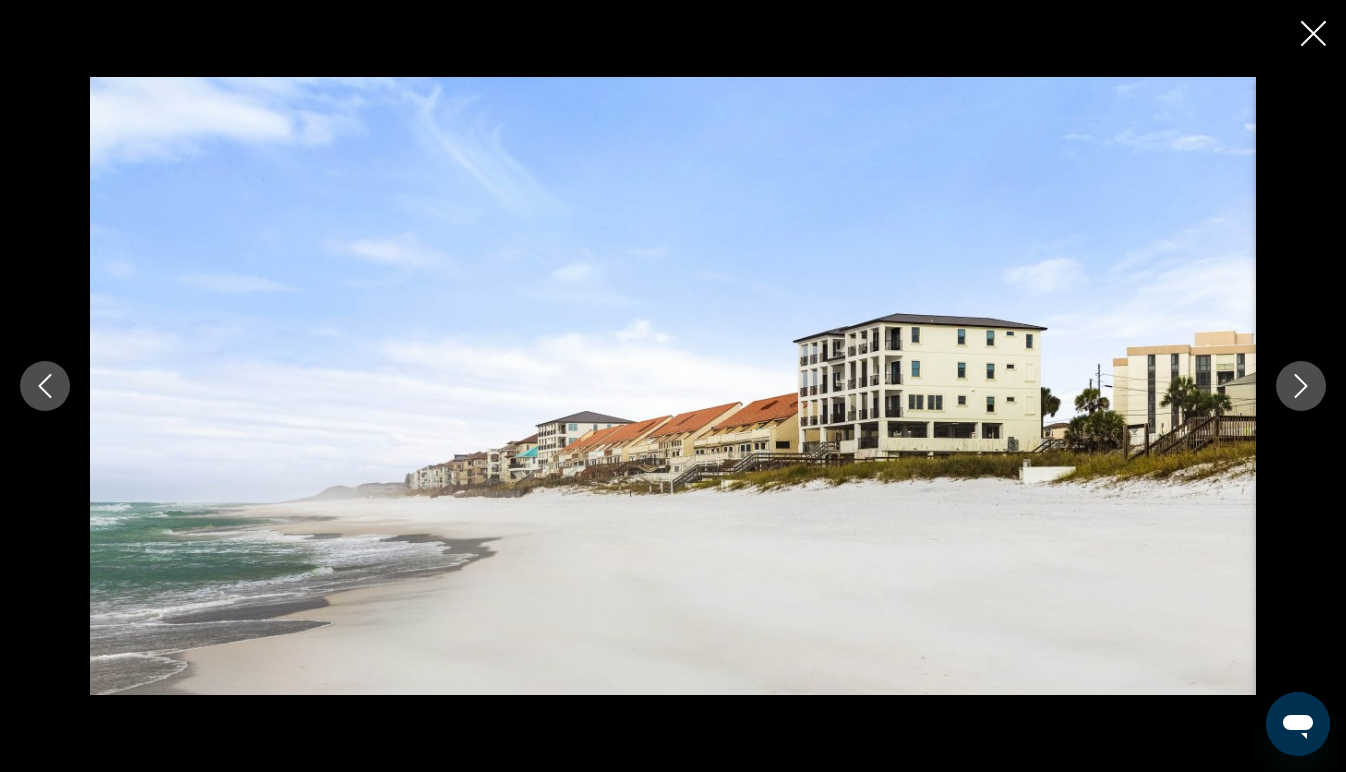 click 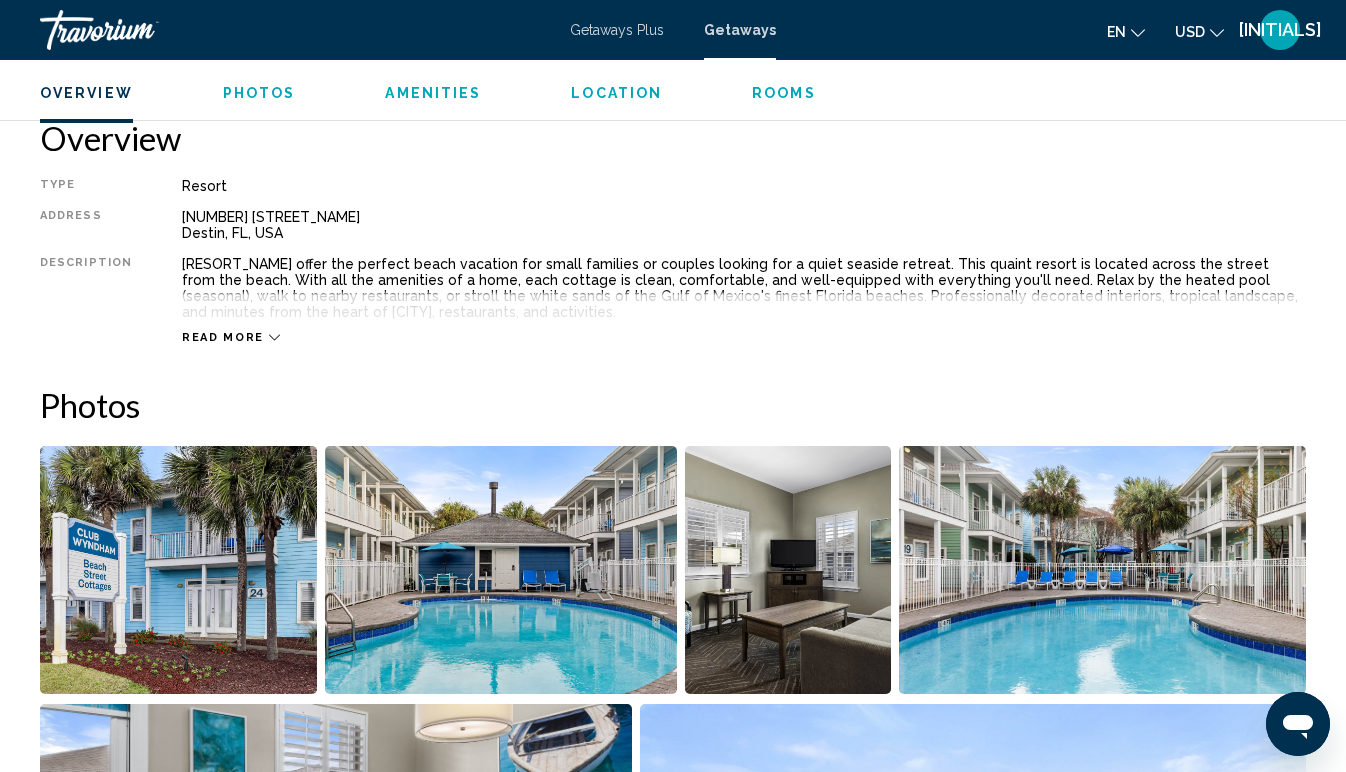 scroll, scrollTop: 974, scrollLeft: 0, axis: vertical 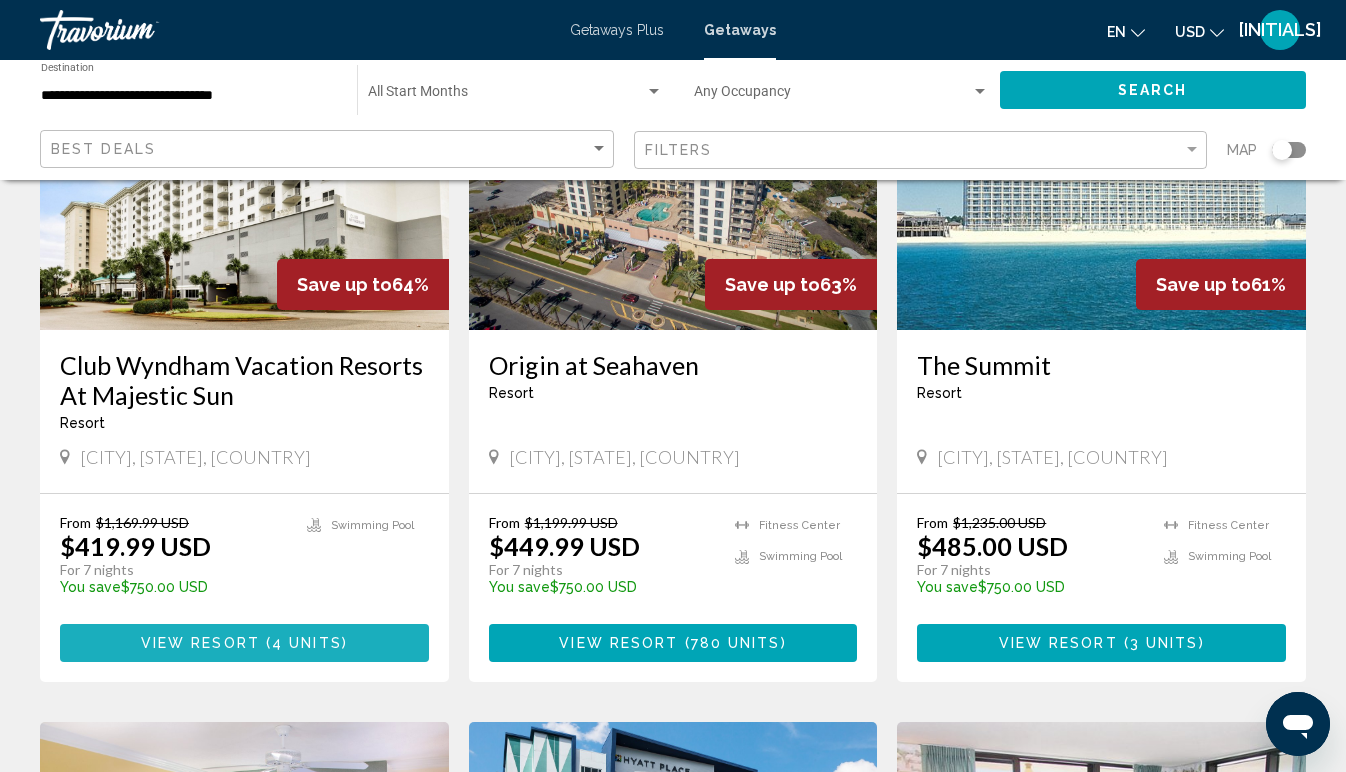 click on "4 units" at bounding box center [307, 644] 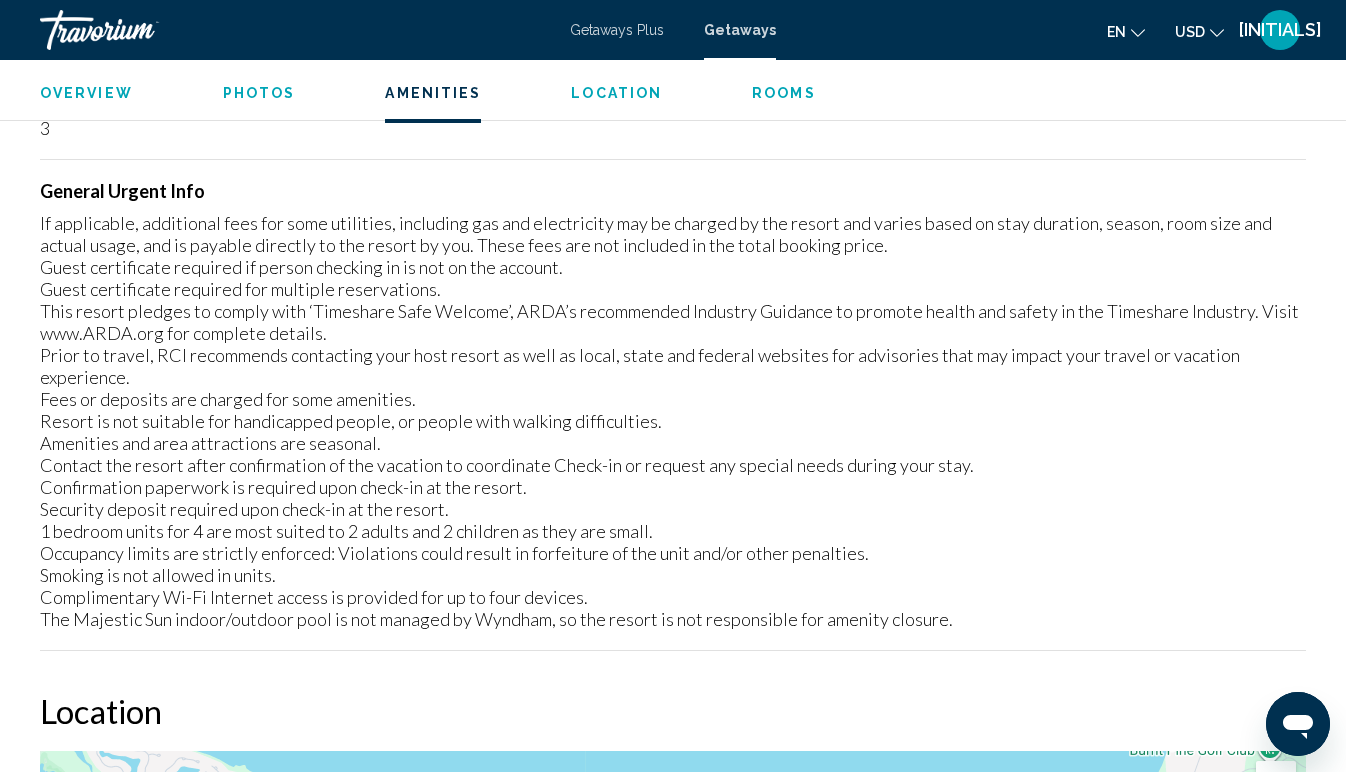 scroll, scrollTop: 2969, scrollLeft: 0, axis: vertical 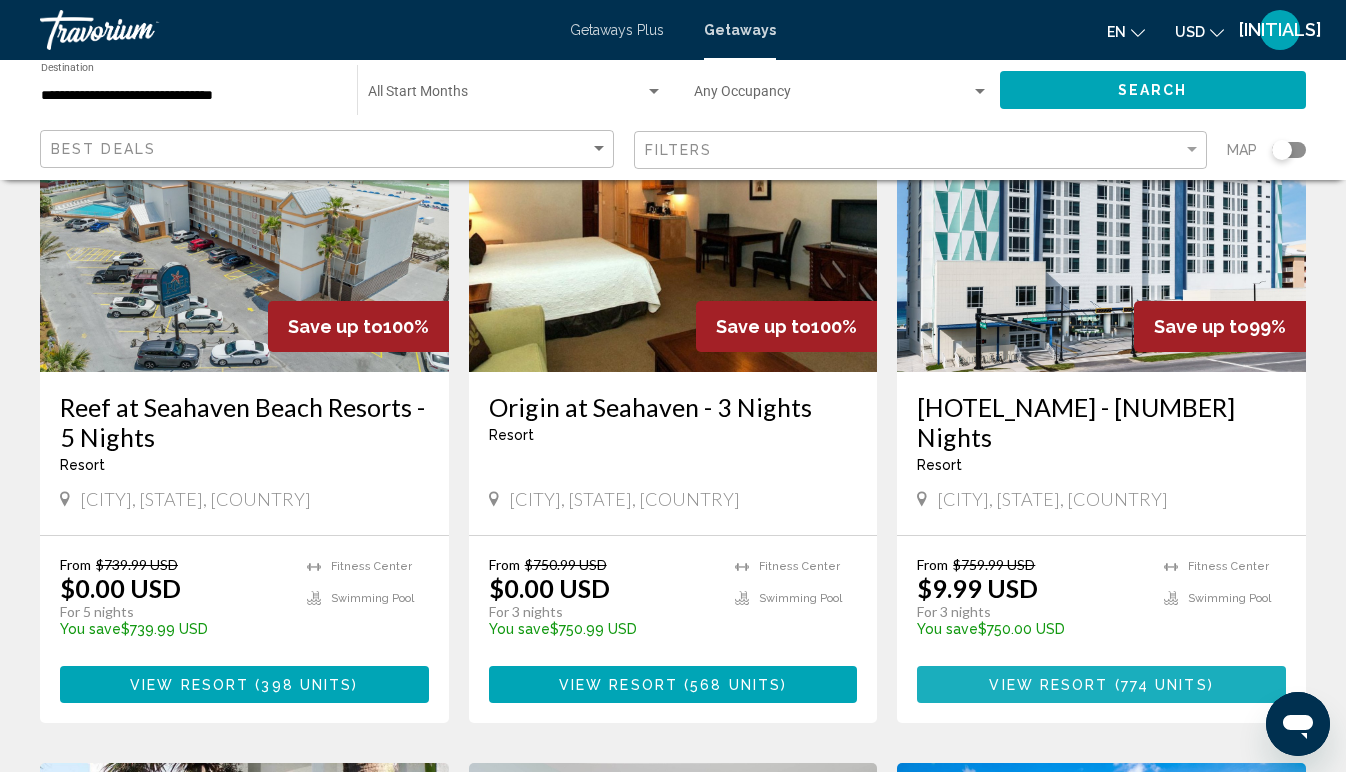click on "View Resort" at bounding box center [1048, 685] 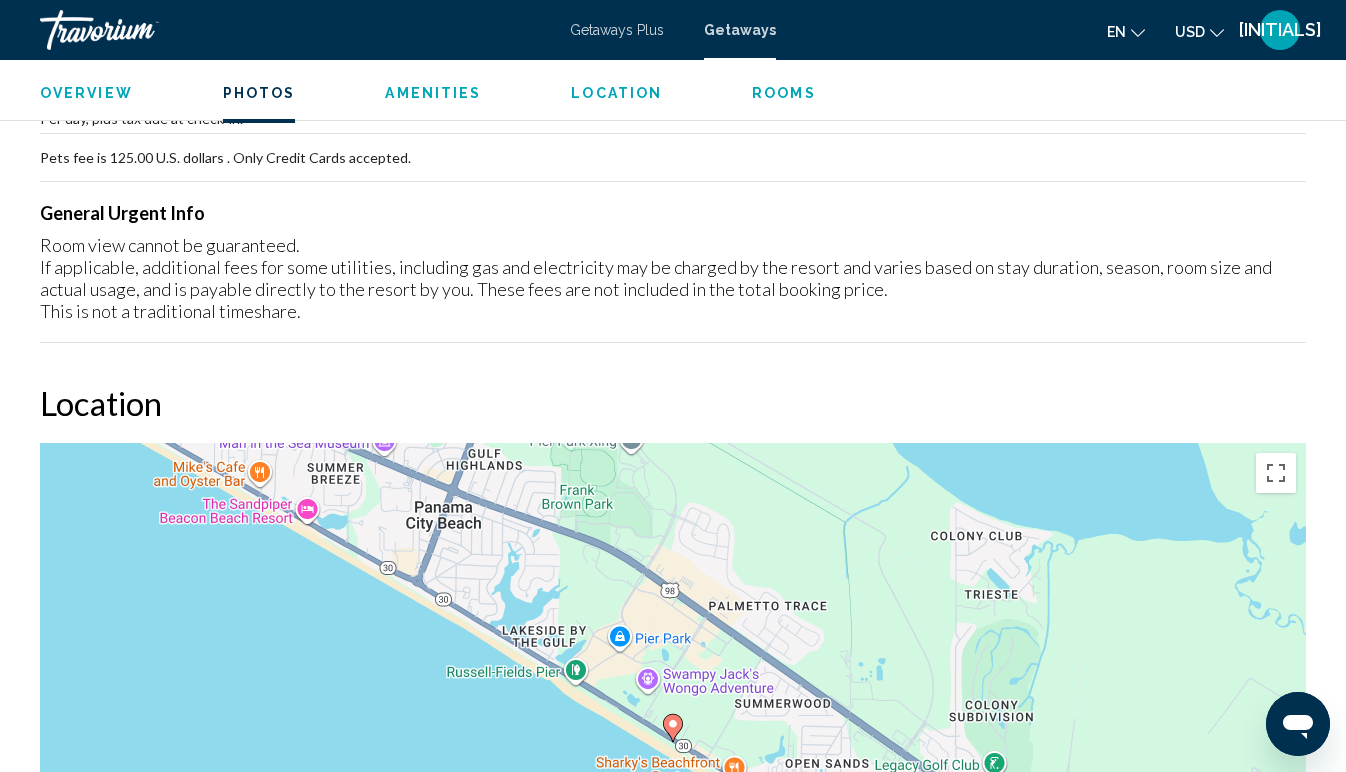 scroll, scrollTop: 1676, scrollLeft: 0, axis: vertical 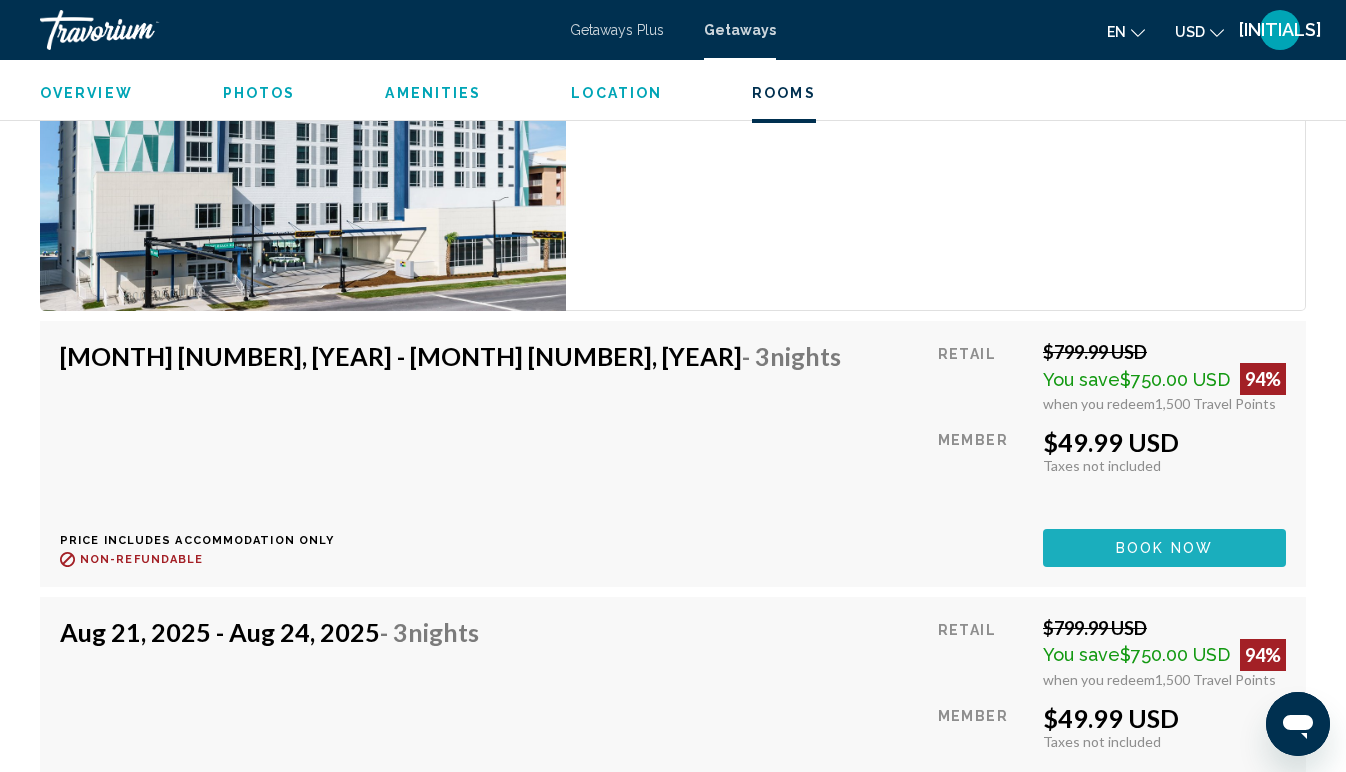 click on "Book now" at bounding box center [1164, 549] 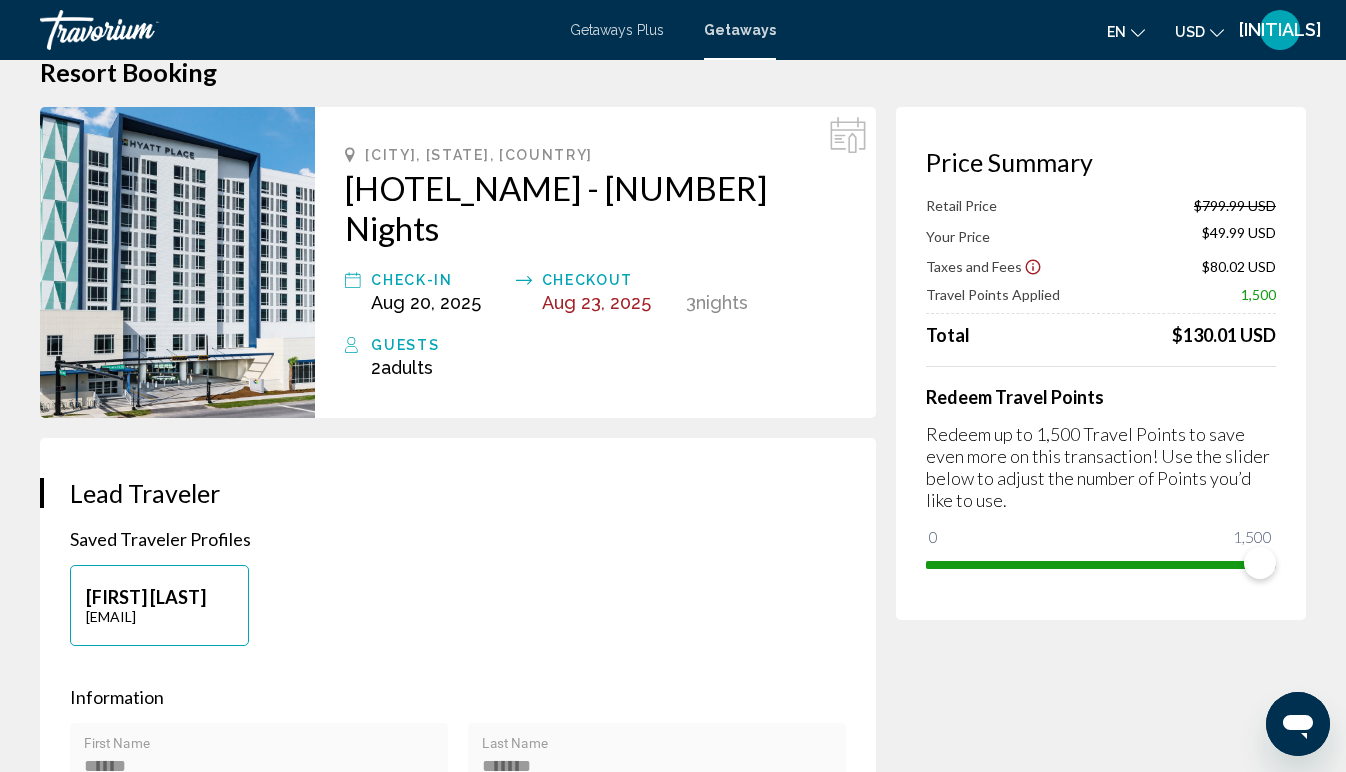 scroll, scrollTop: 44, scrollLeft: 0, axis: vertical 